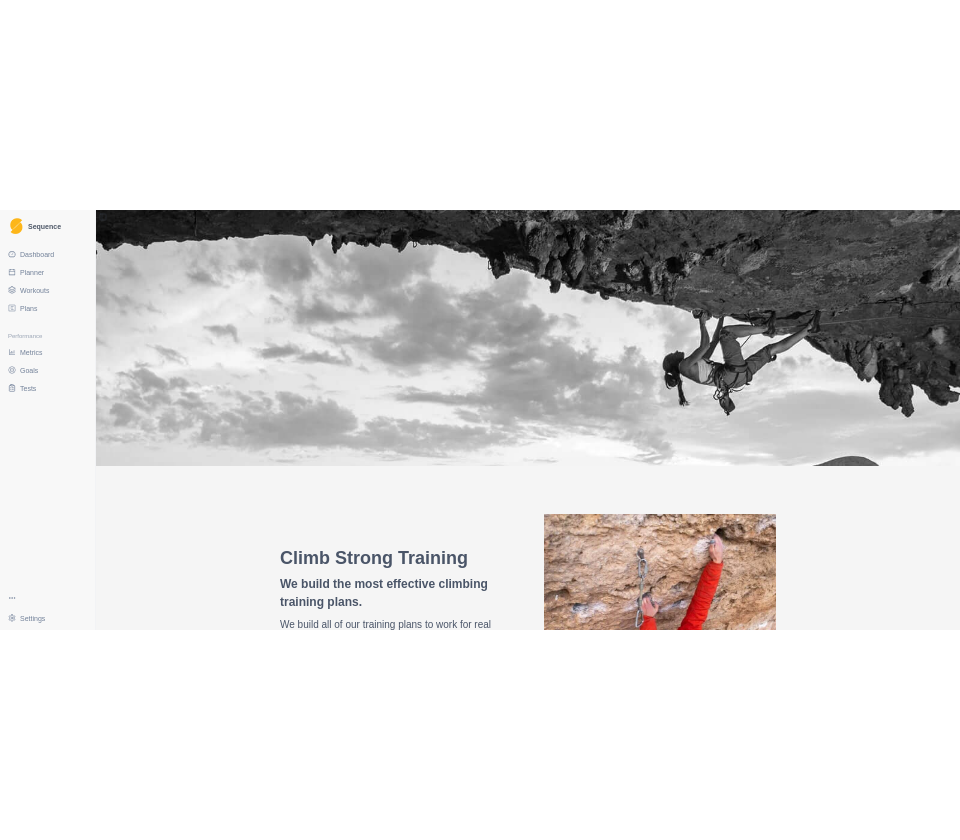 scroll, scrollTop: 0, scrollLeft: 0, axis: both 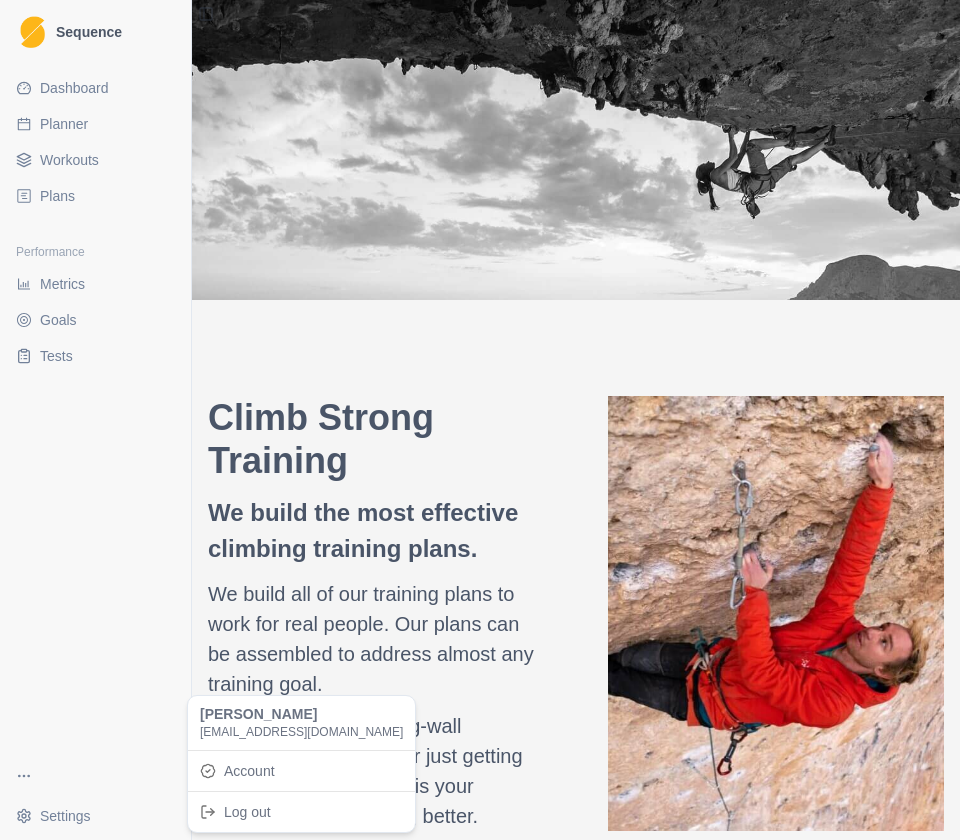 click on "Sequence Dashboard Planner Workouts Plans Performance Metrics Goals Tests Settings Toggle Sidebar Climb Strong Training We build the most effective climbing training plans. We build all of our training plans to work for real people. Our plans can be assembled to address almost any training goal. Whether bouldering, big-wall climbing, redpointing, or just getting generally stronger, this is your starting point for getting better. We are continually updating and revising and testing new training ideas. We are working hard to provide real-world training and performance advice that avoids commercial bias. Most importantly, we try to help get quality training advice to everyone. We work hard to continually learn, test, and improve. Our mission is to make your training simpler and more effective than ever before.   Climb Strong Membership Get access to .... Monthly Subscription $12 All Climb Strong Training Plans New Content Added Monthly Regular Free Updates Dedicated Customer Support
Account" at bounding box center [480, 420] 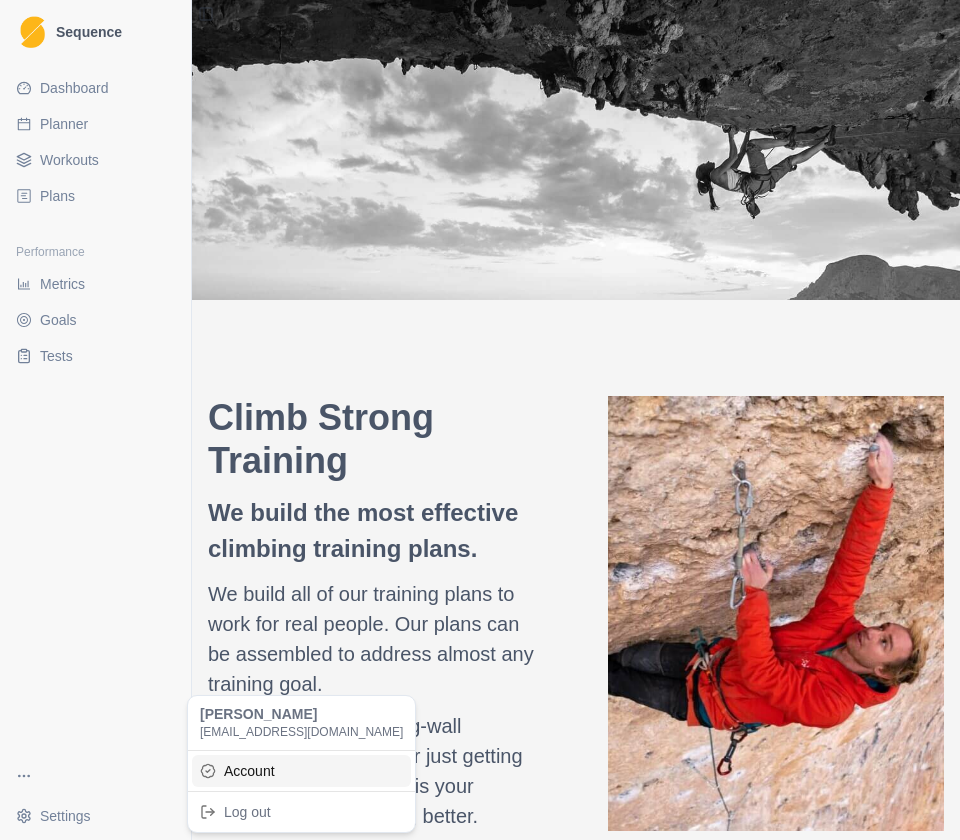 click on "Account" at bounding box center [301, 771] 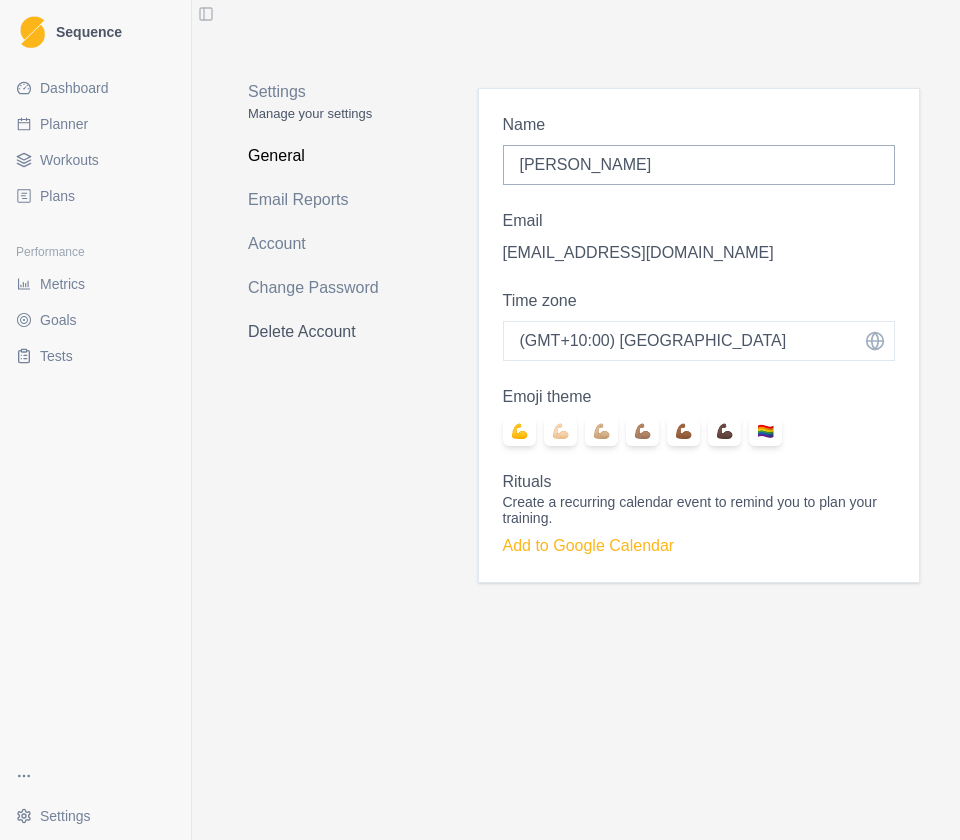 click on "Delete Account" at bounding box center [319, 332] 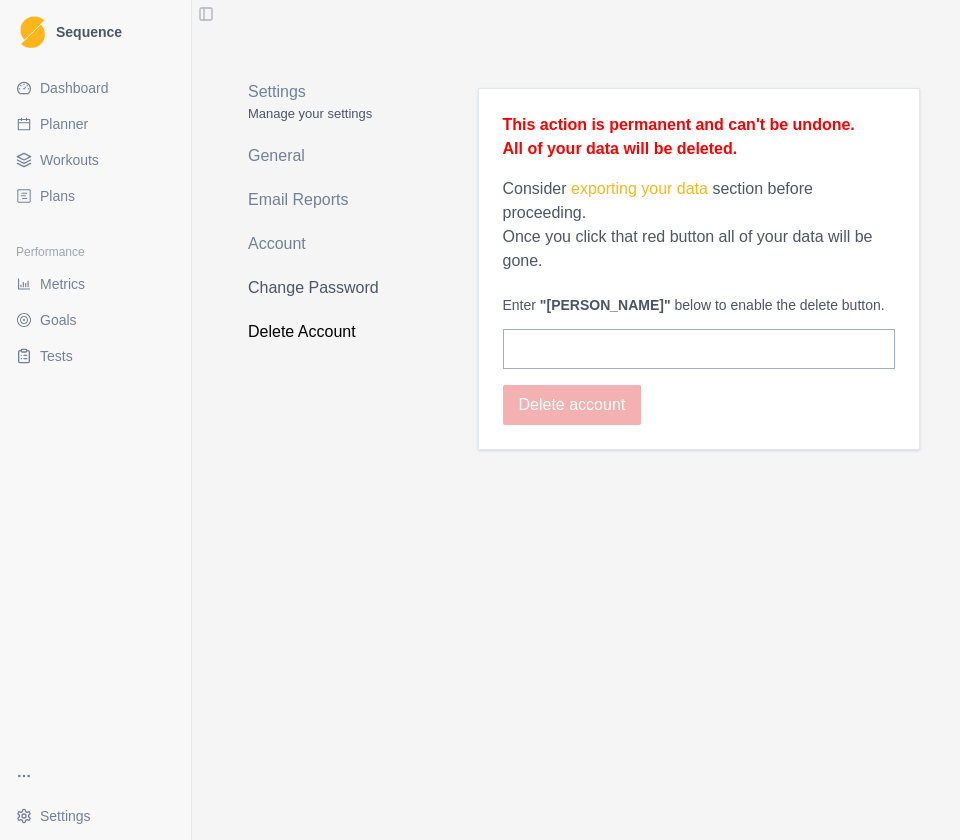 click on "Change Password" at bounding box center (319, 288) 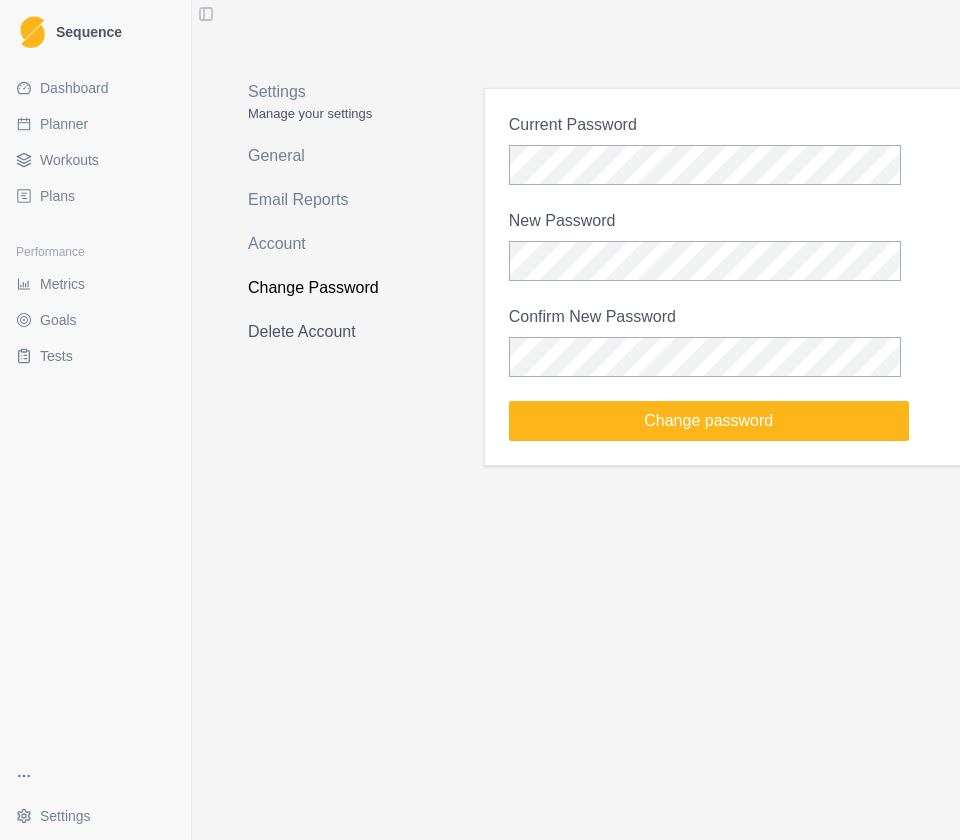 click on "Delete Account" at bounding box center [322, 332] 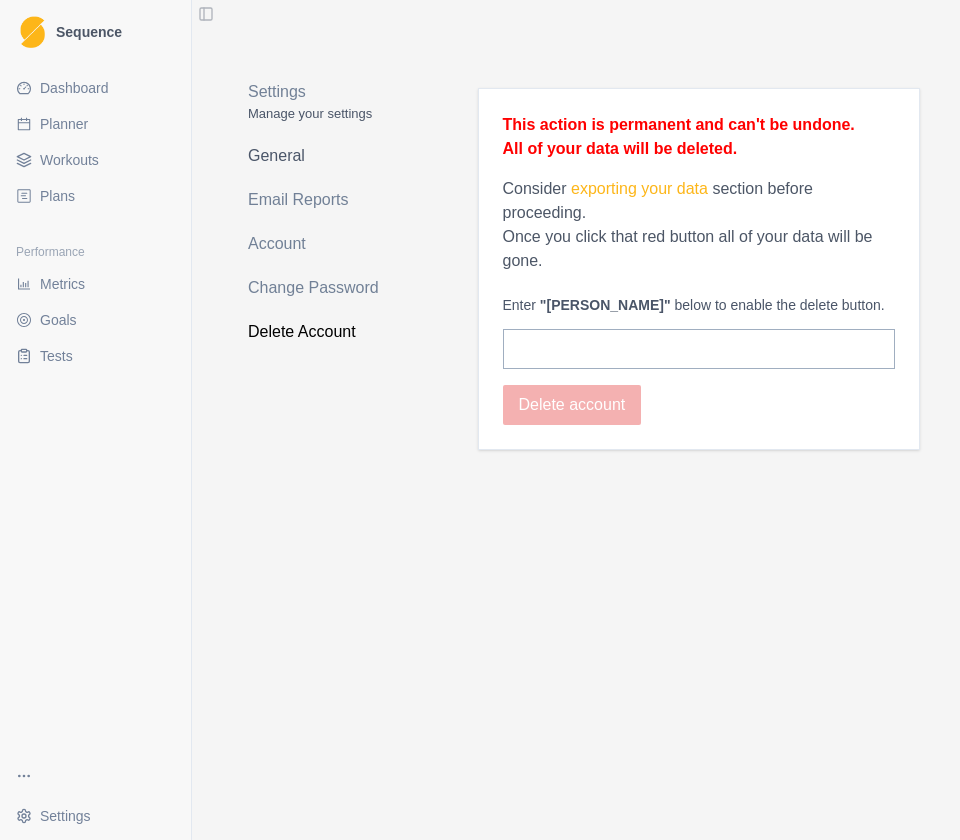 click on "General" at bounding box center (319, 156) 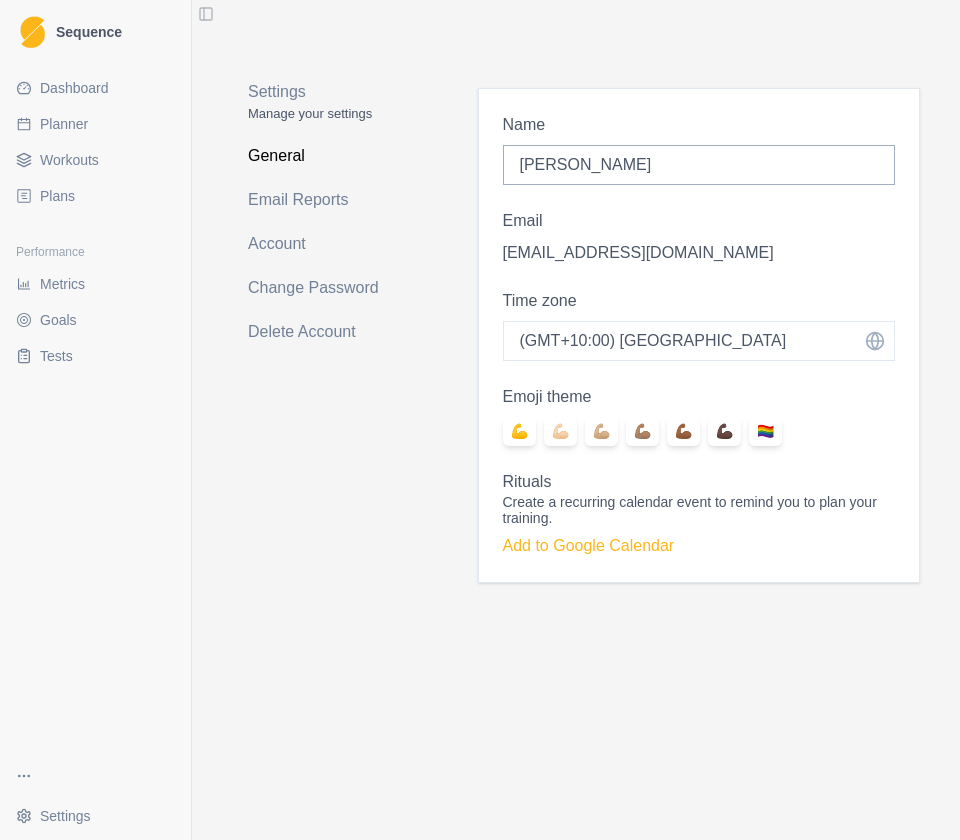 click on "Manage your settings" at bounding box center (319, 114) 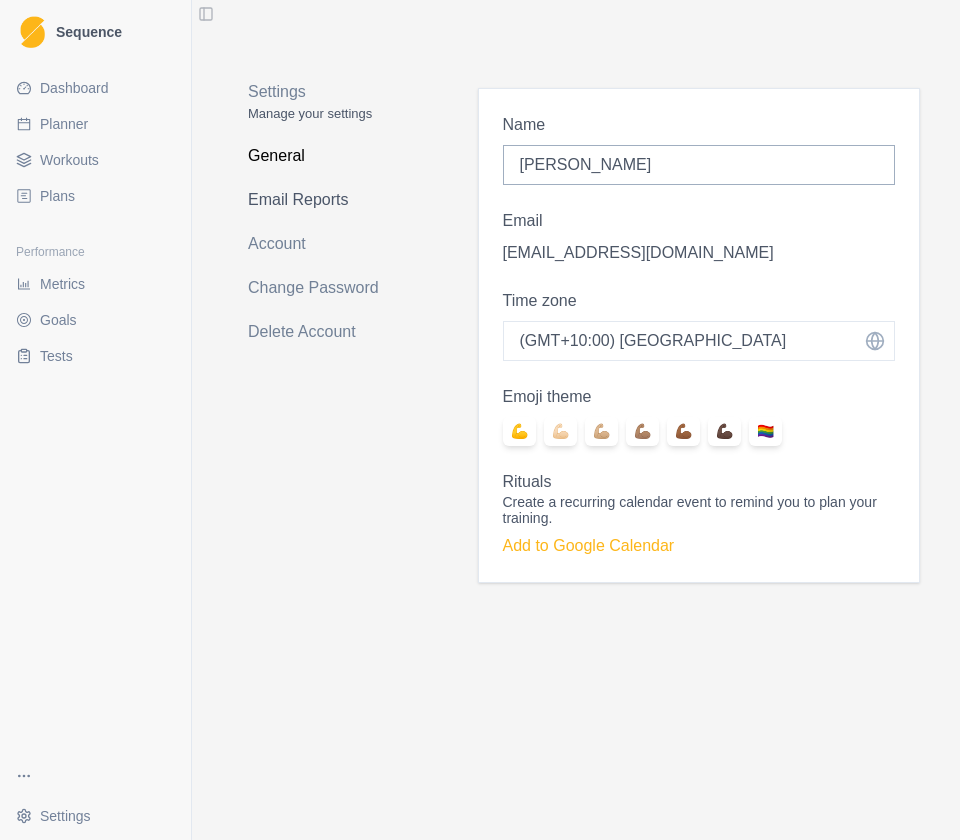 click on "Email Reports" at bounding box center [319, 200] 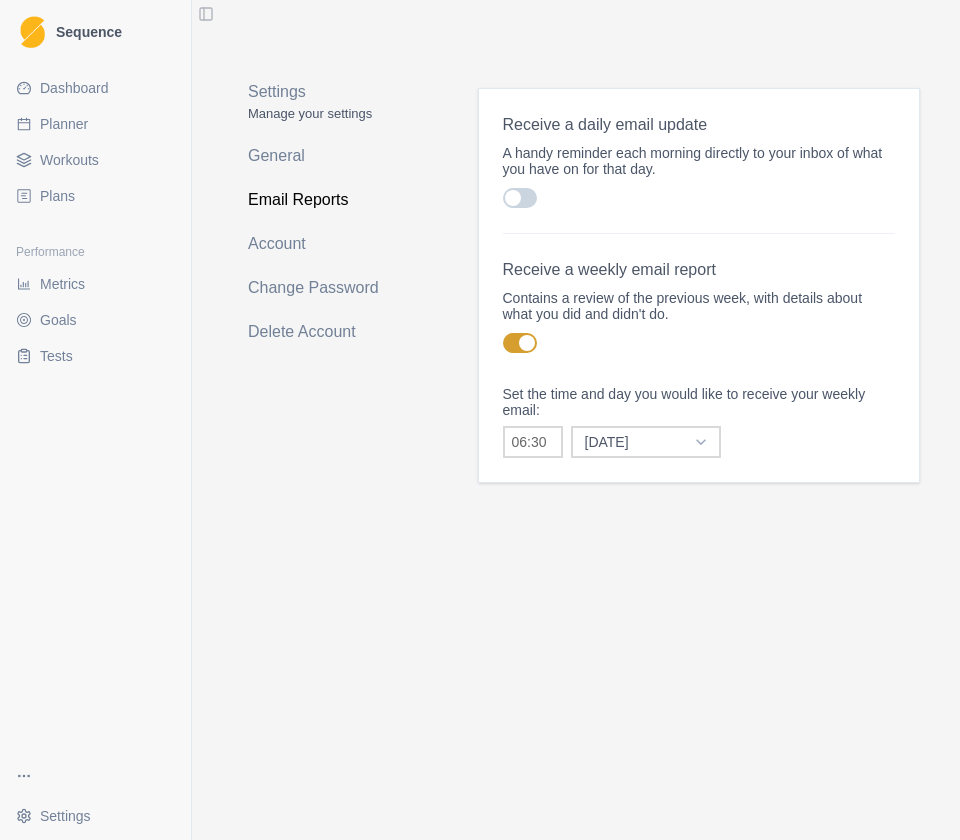 click on "Plans" at bounding box center [95, 196] 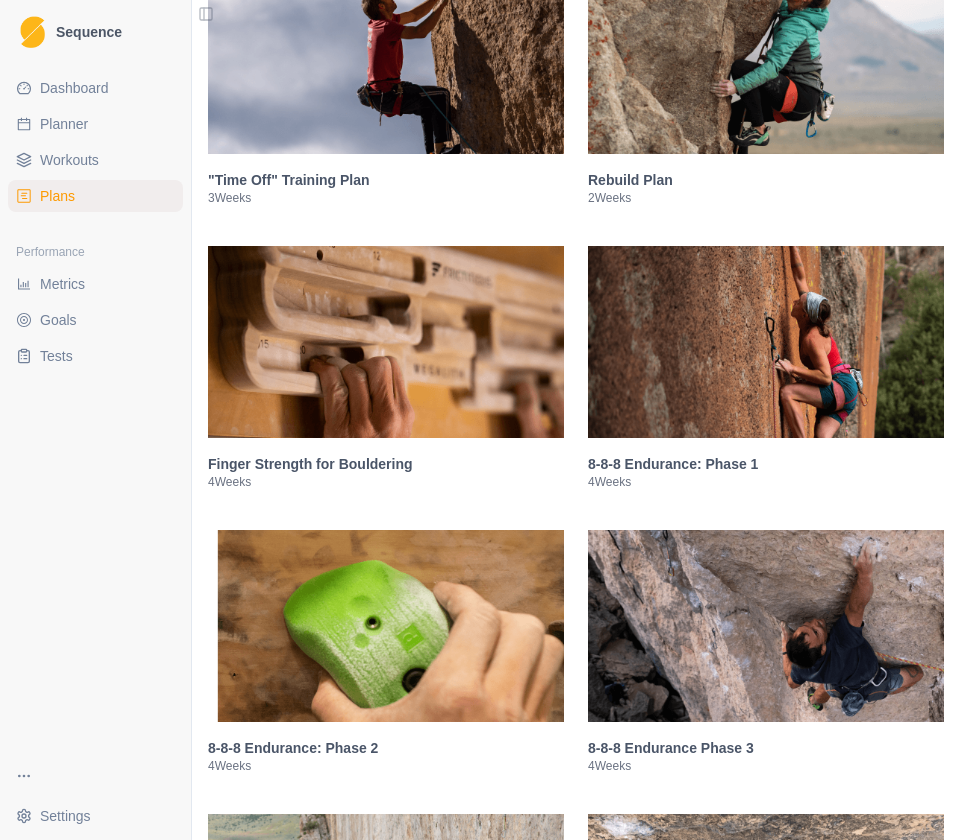 scroll, scrollTop: 1314, scrollLeft: 0, axis: vertical 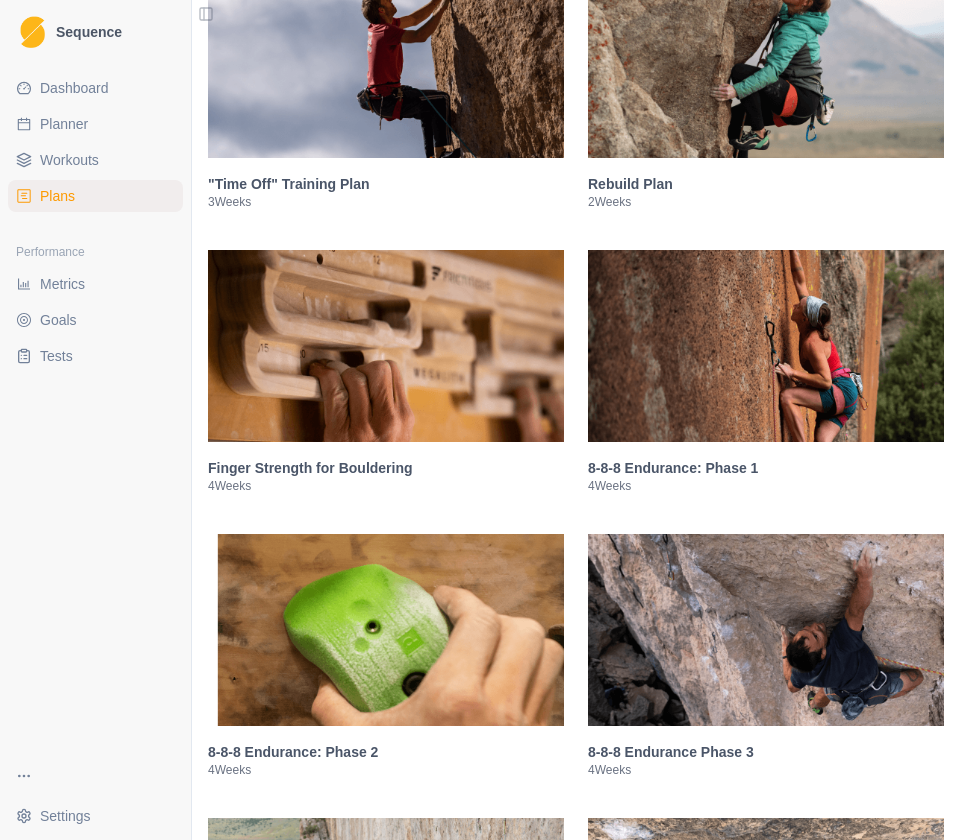 click on "Dashboard Planner Workouts Plans" at bounding box center [95, 142] 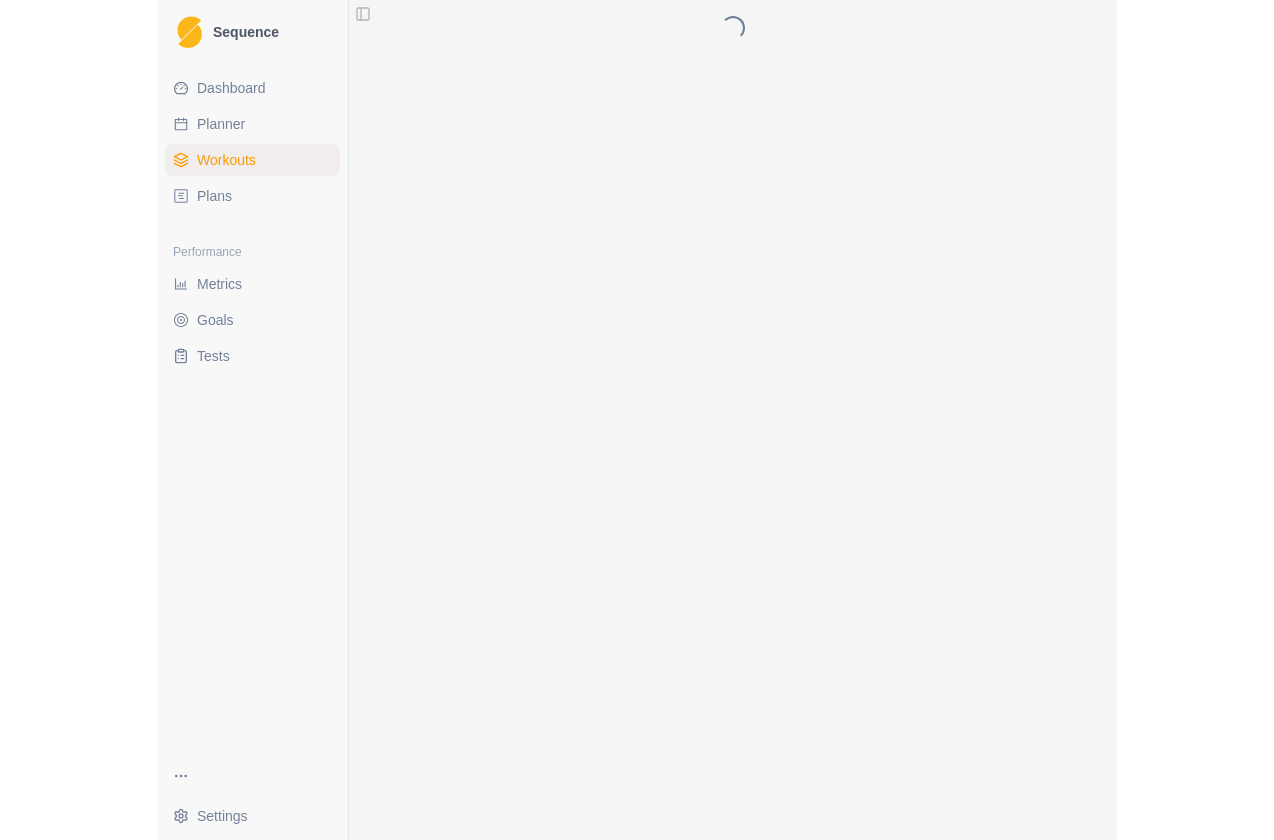 scroll, scrollTop: 0, scrollLeft: 0, axis: both 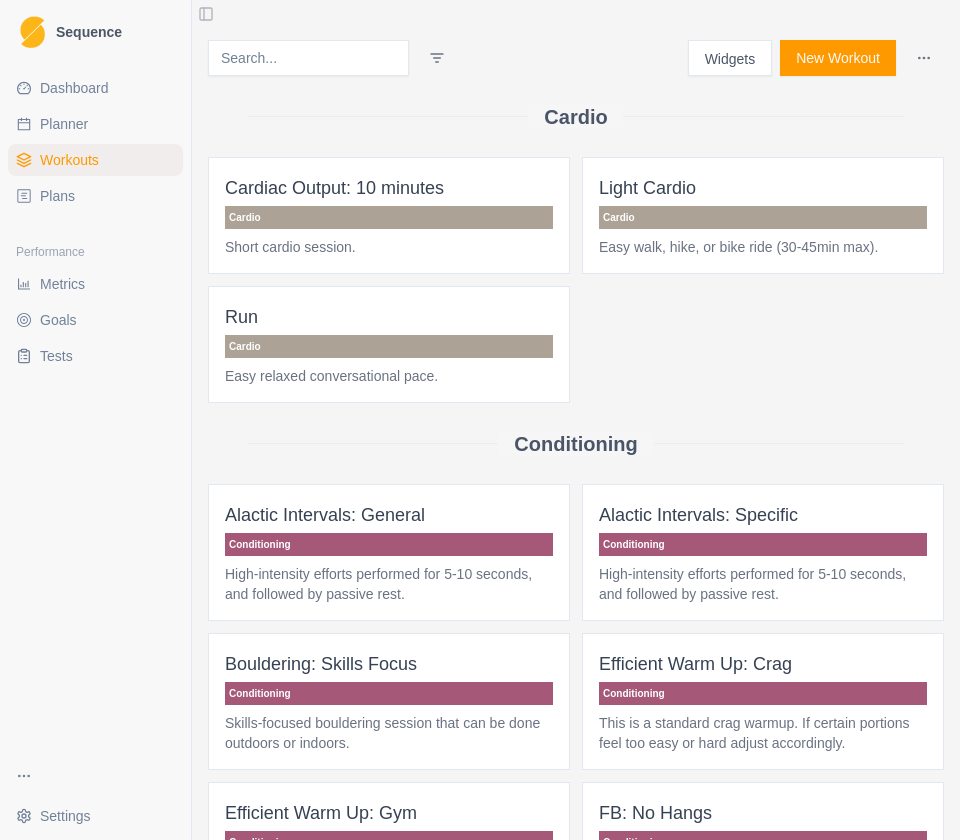 click on "Planner" at bounding box center (95, 124) 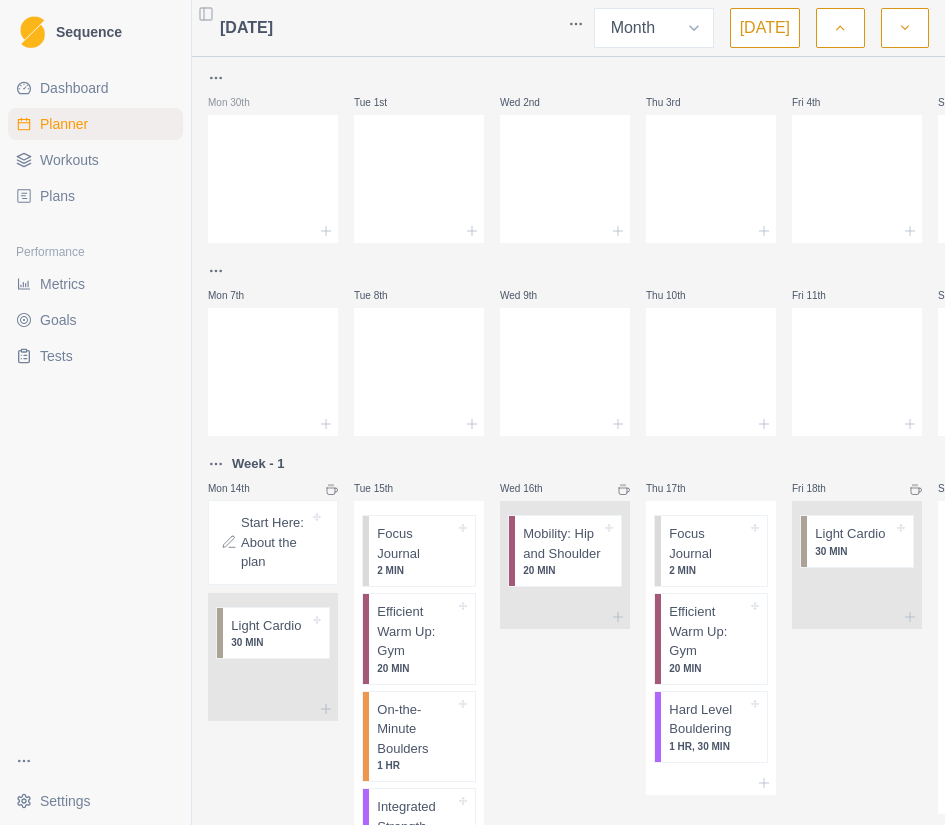 click on "Dashboard" at bounding box center [95, 88] 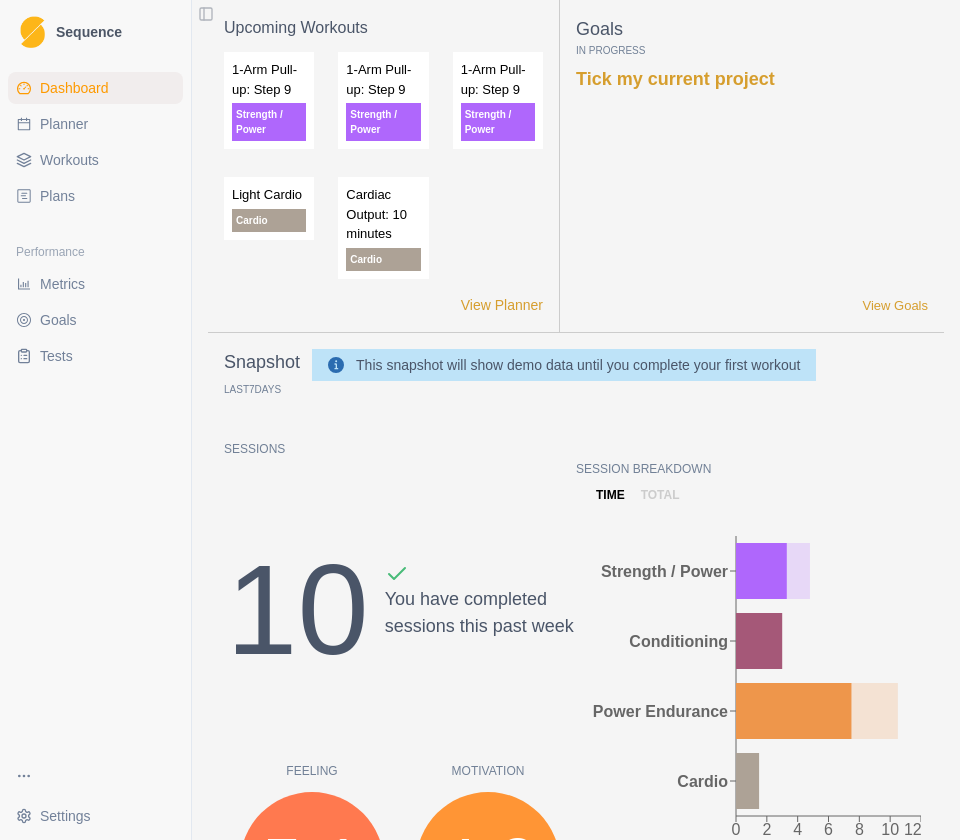 click on "Metrics" at bounding box center [95, 284] 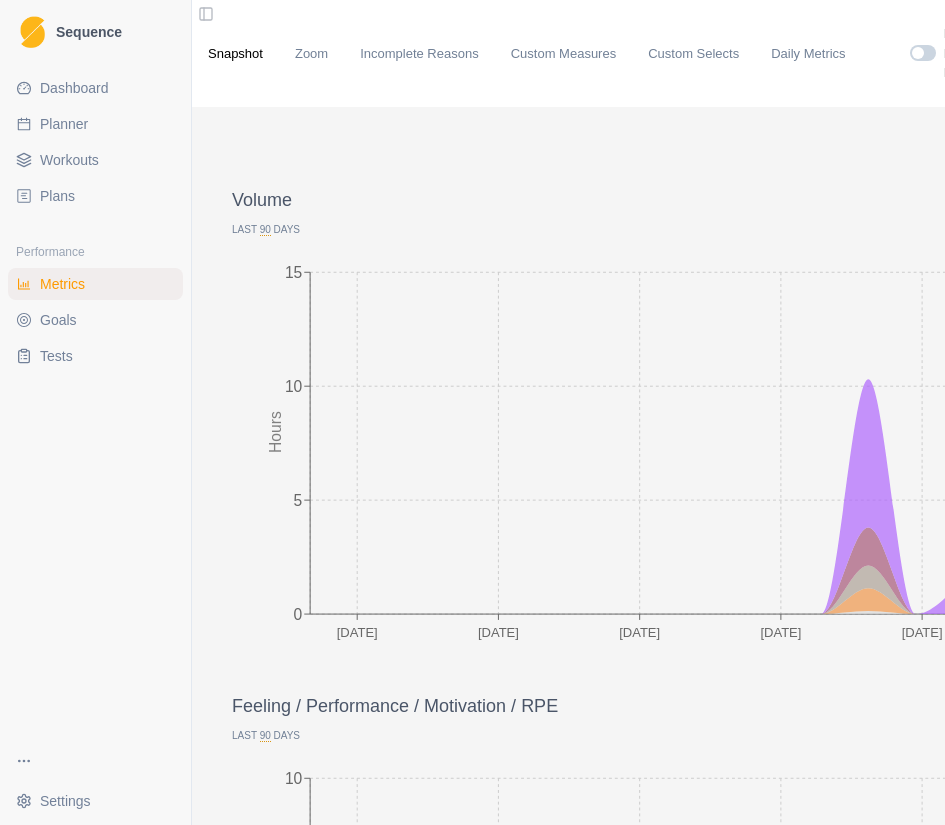 click on "Sequence" at bounding box center [89, 32] 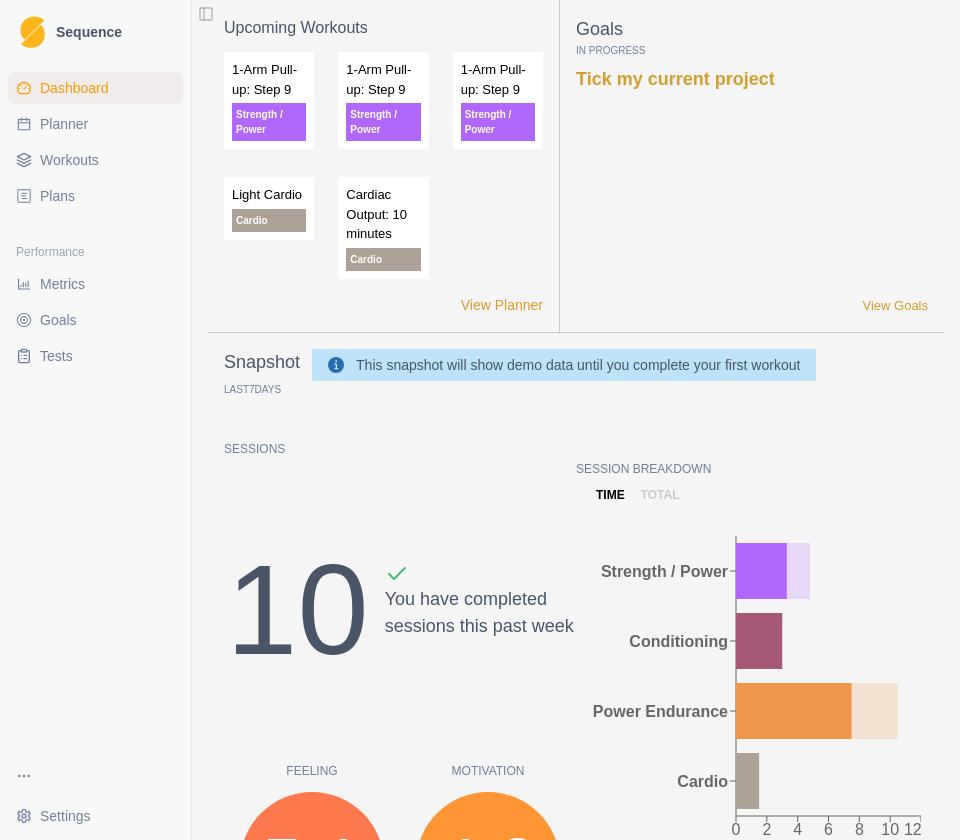 click on "Planner" at bounding box center (95, 124) 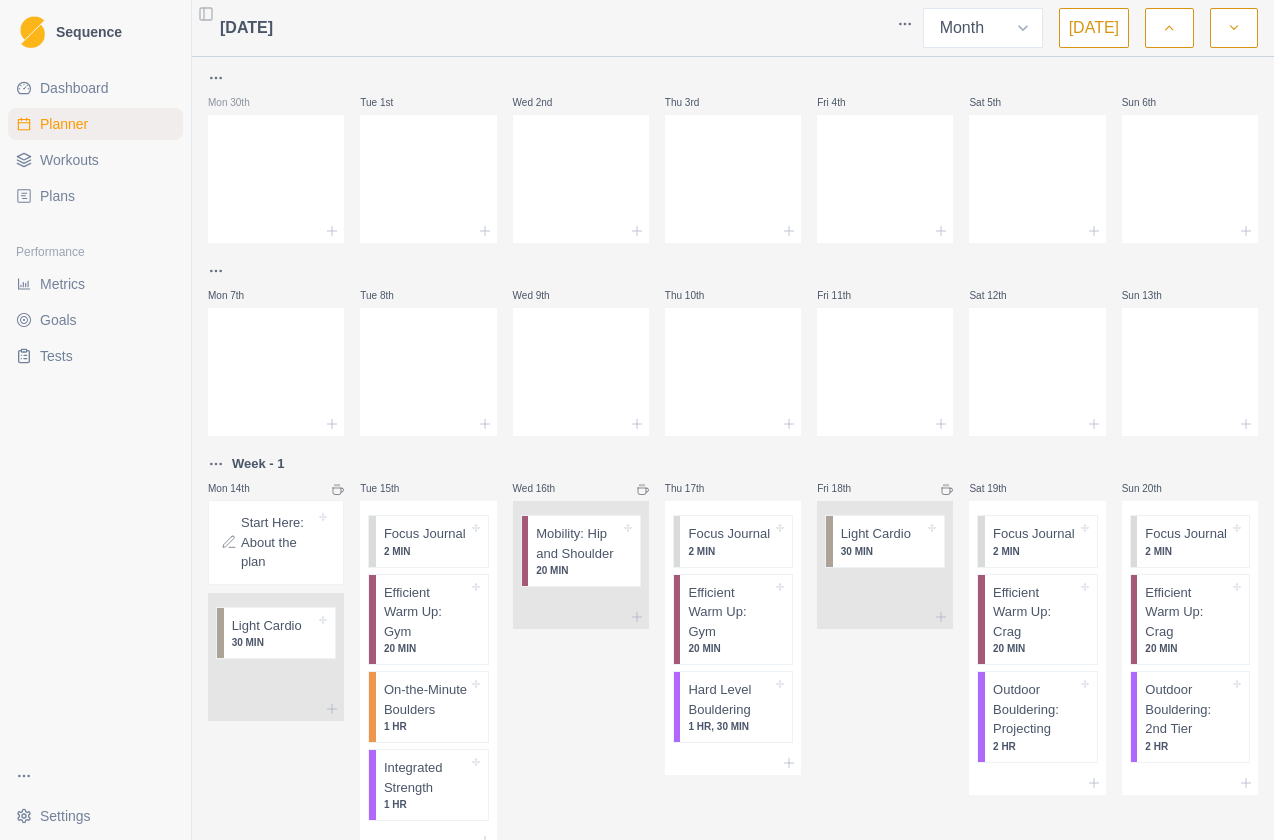 click on "Workouts" at bounding box center [69, 160] 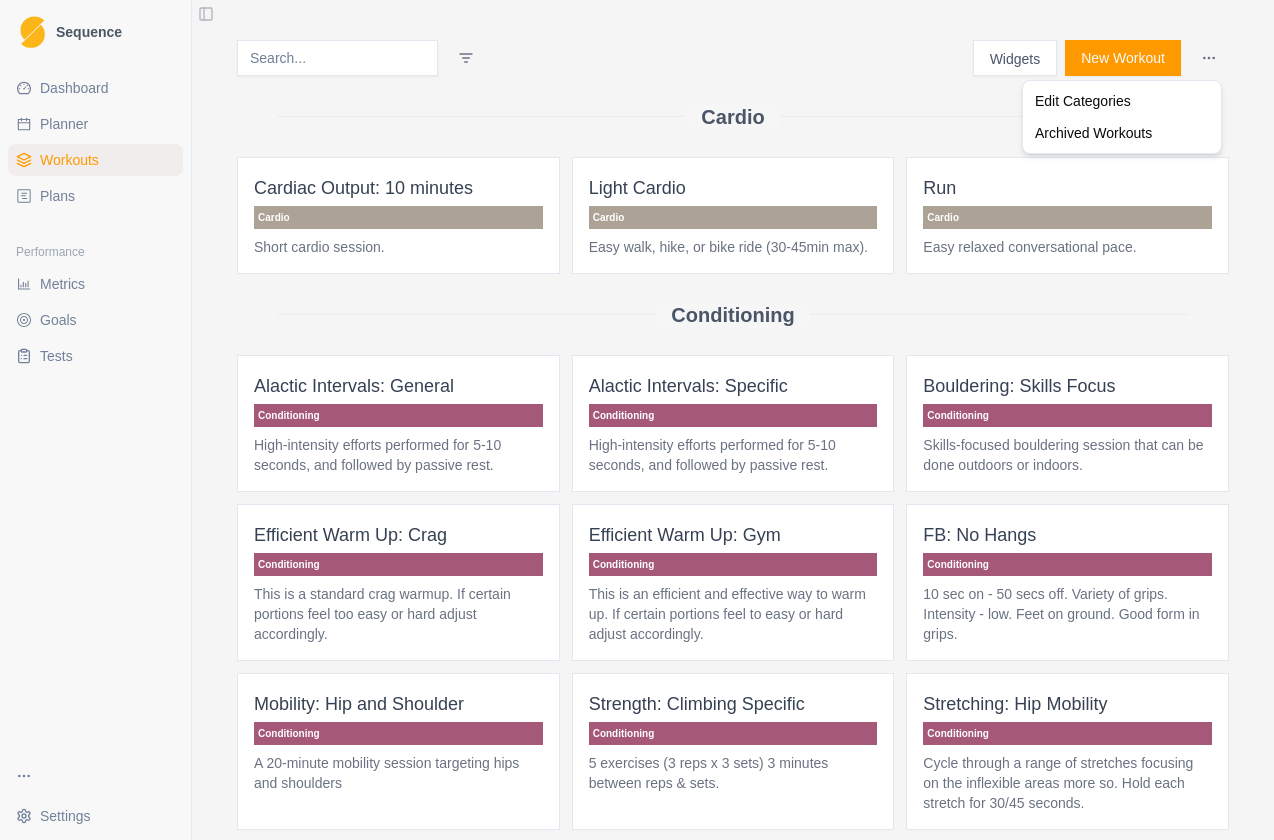 click on "Sequence Dashboard Planner Workouts Plans Performance Metrics Goals Tests Settings Toggle Sidebar Widgets New Workout Cardio Cardiac Output: 10 minutes Cardio Short cardio session. Light Cardio Cardio Easy walk, hike, or bike ride (30-45min max).
Run Cardio Easy relaxed conversational pace. Conditioning Alactic Intervals: General Conditioning High-intensity efforts performed for 5-10 seconds, and followed by passive rest. Alactic Intervals: Specific Conditioning High-intensity efforts performed for 5-10 seconds, and followed by passive rest.   Bouldering: Skills Focus Conditioning Skills-focused bouldering session that can be done outdoors or indoors.   Efficient Warm Up: Crag Conditioning This is a standard crag warmup. If certain portions feel too easy or hard adjust accordingly. Efficient Warm Up: Gym Conditioning This is an efficient and effective way to warm up. If certain portions feel to easy or hard adjust accordingly. FB: No Hangs Conditioning Mobility: Hip and Shoulder Conditioning" at bounding box center [637, 420] 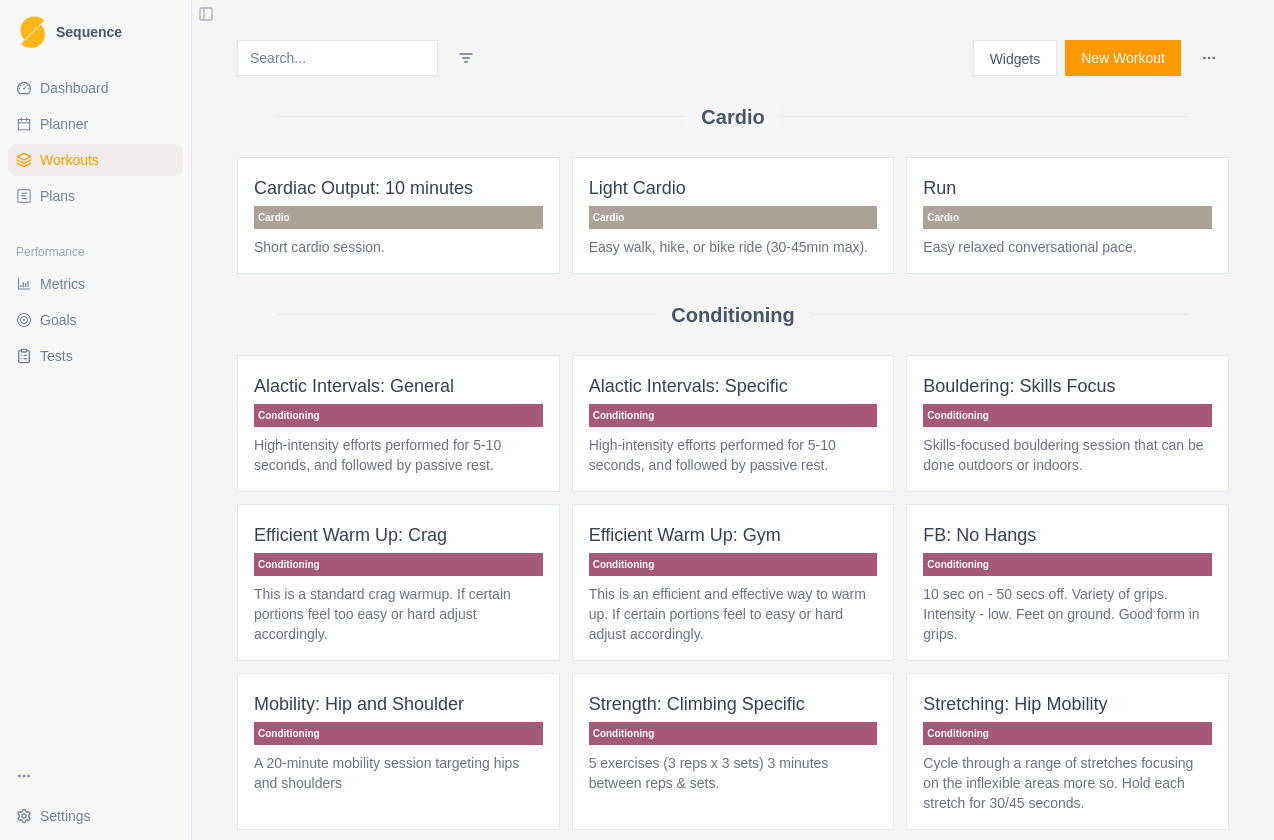 click on "Dashboard" at bounding box center (74, 88) 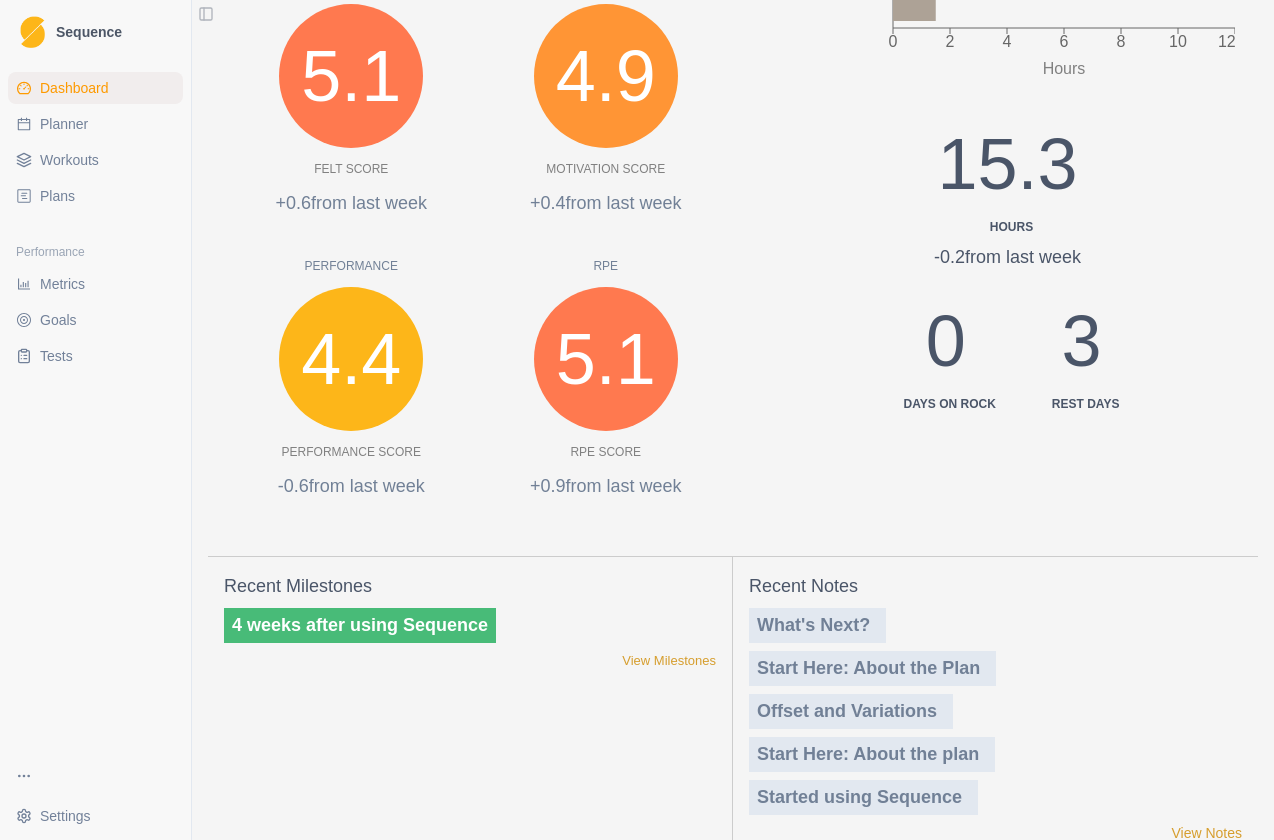 scroll, scrollTop: 787, scrollLeft: 0, axis: vertical 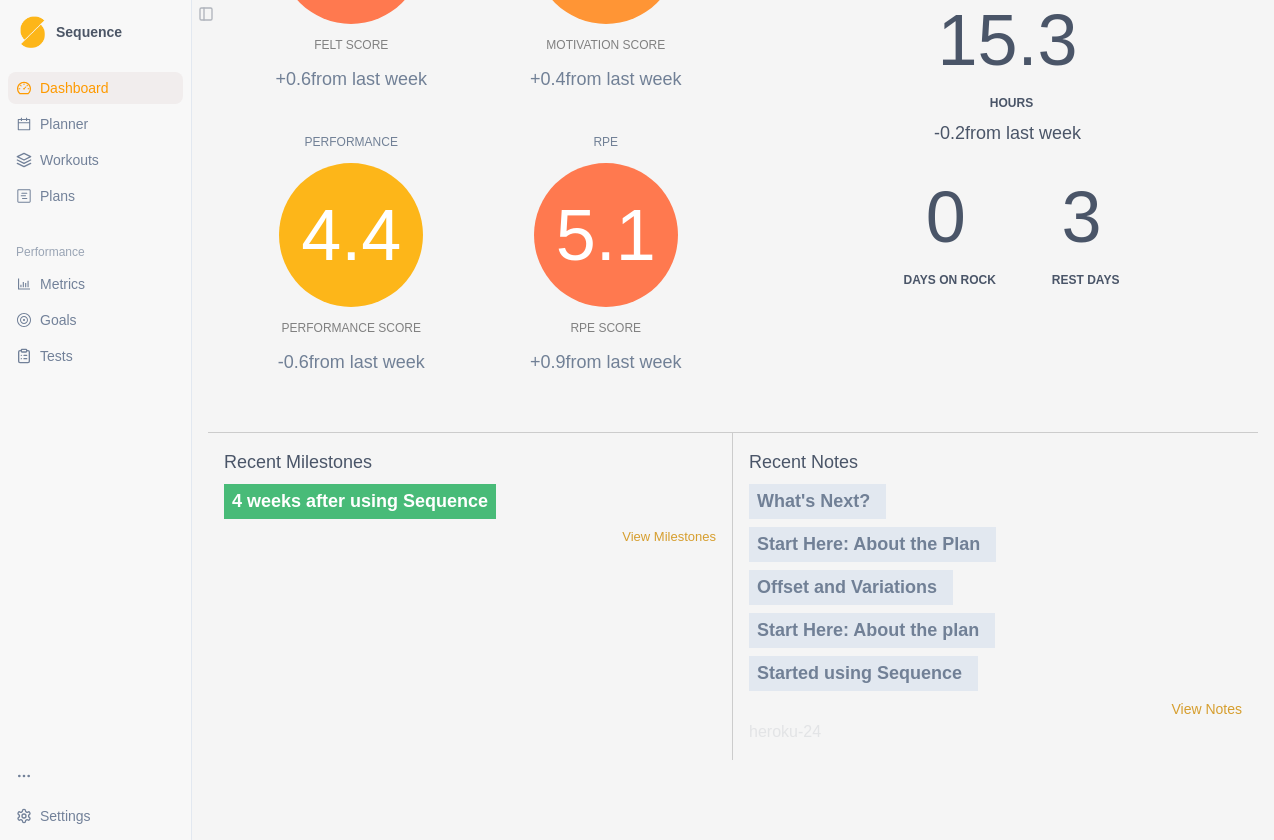 click on "Tests" at bounding box center [95, 356] 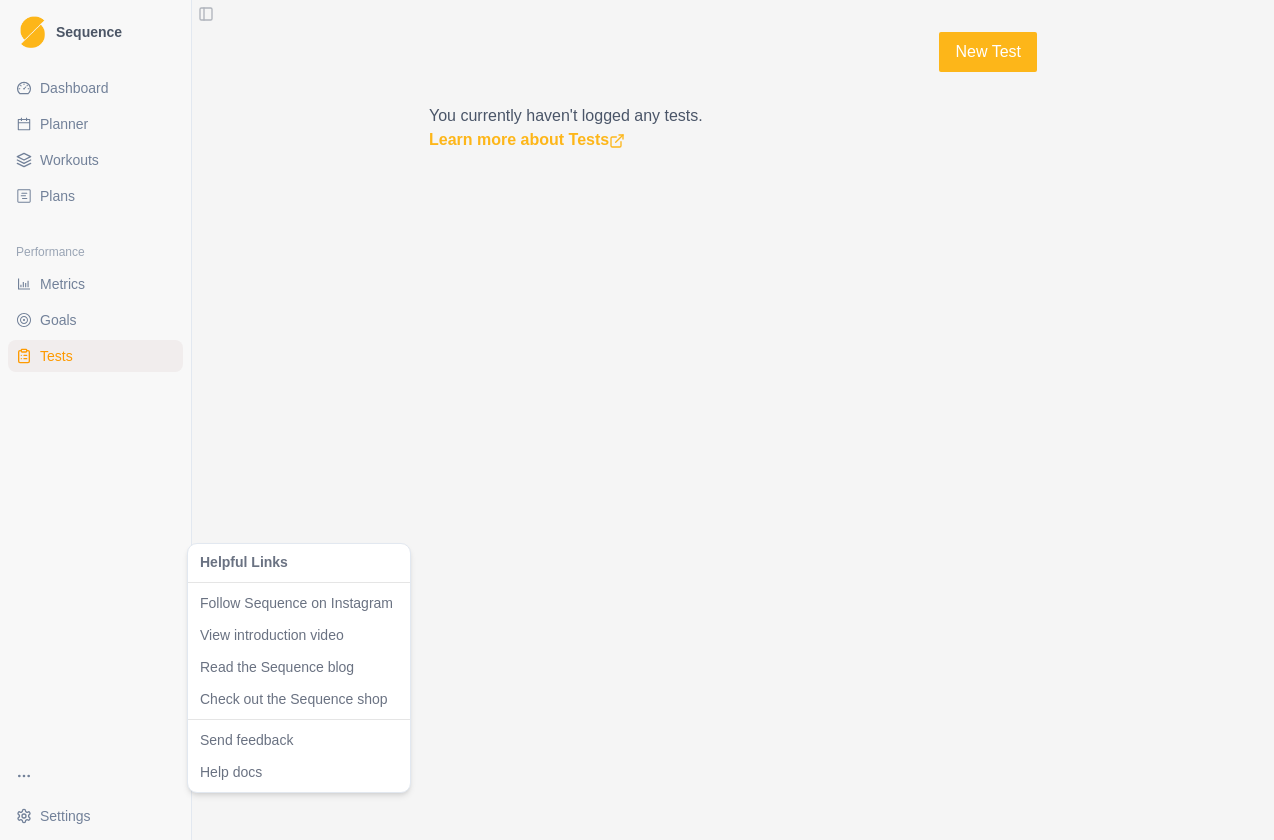 click on "Sequence Dashboard Planner Workouts Plans Performance Metrics Goals Tests Settings Toggle Sidebar New Test You currently haven't logged any tests.   Learn more about Tests
15 Helpful Links Follow Sequence on Instagram View introduction video Read the Sequence blog Check out the Sequence shop Send feedback Help docs" at bounding box center (637, 420) 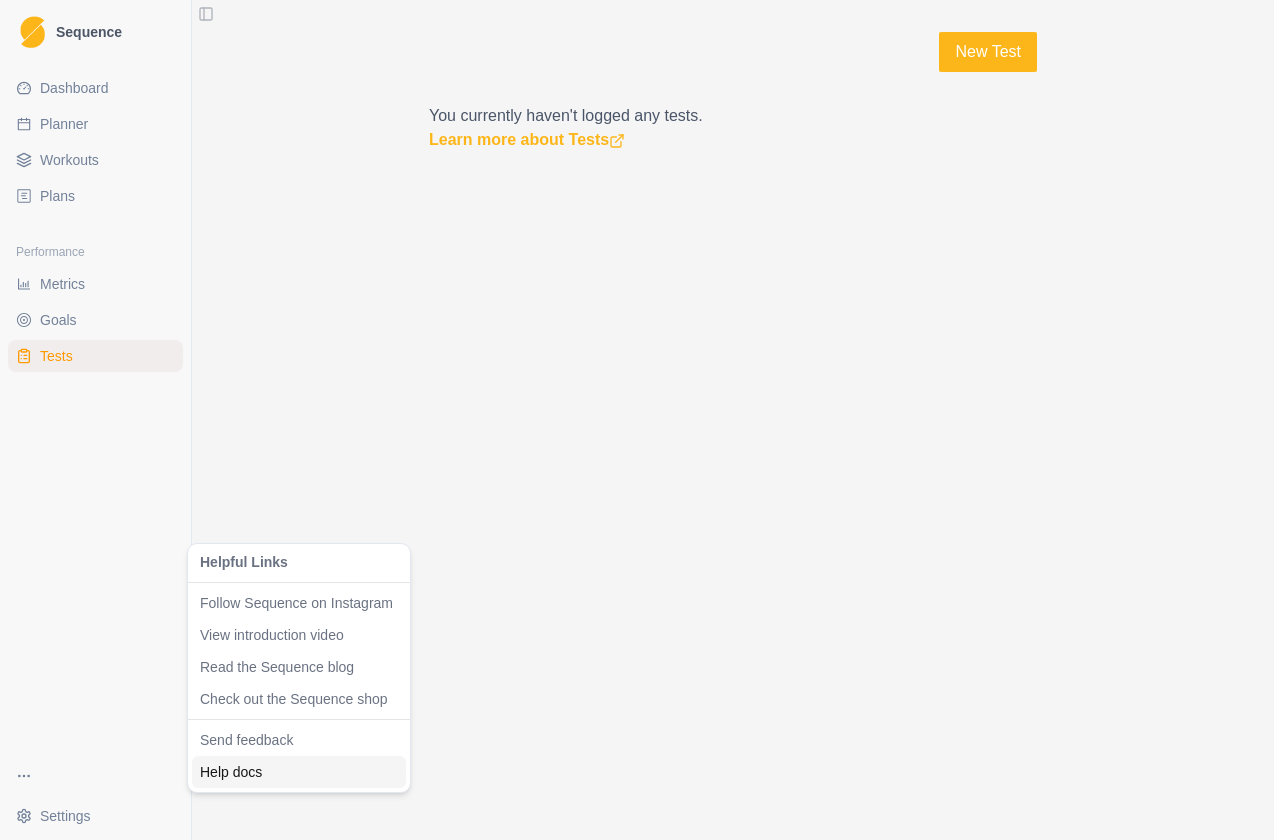 click on "Help docs" at bounding box center [299, 772] 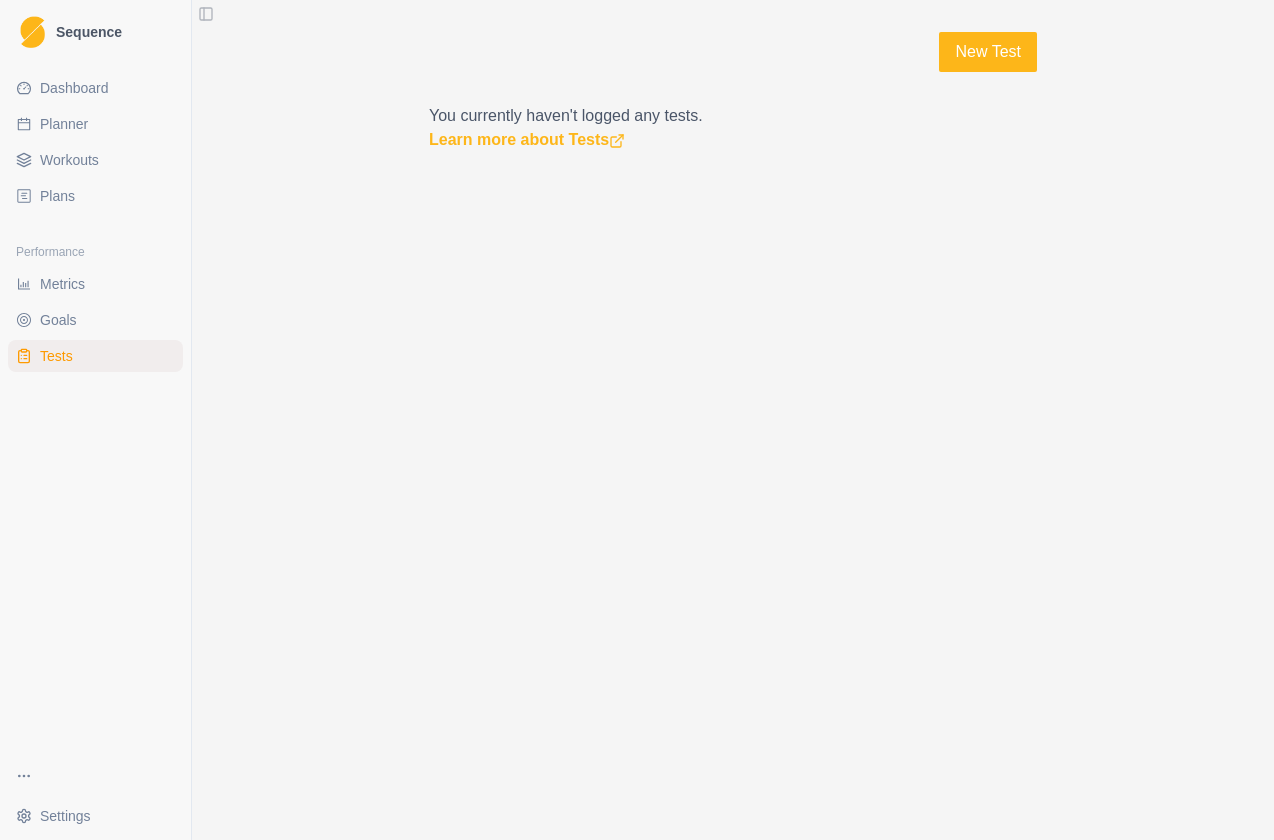 click on "Sequence" at bounding box center (89, 32) 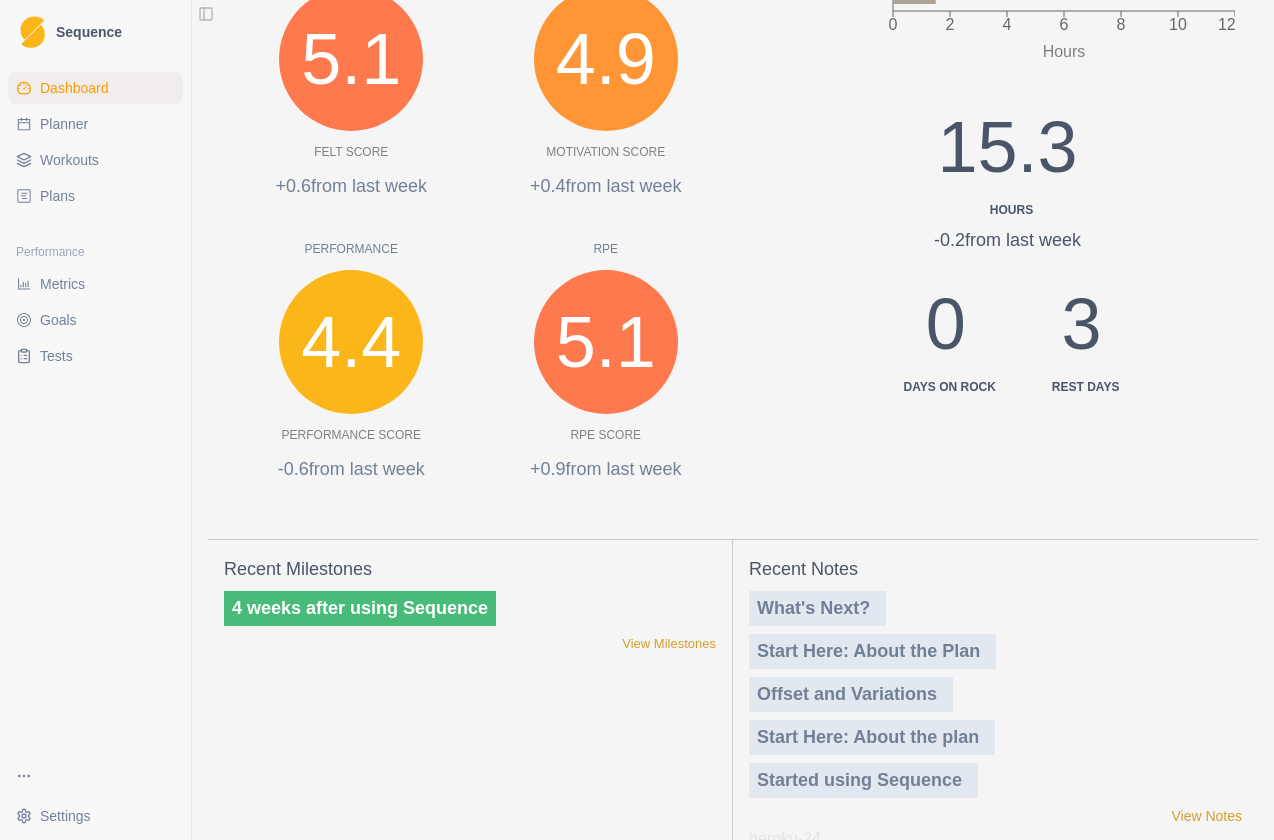 scroll, scrollTop: 787, scrollLeft: 0, axis: vertical 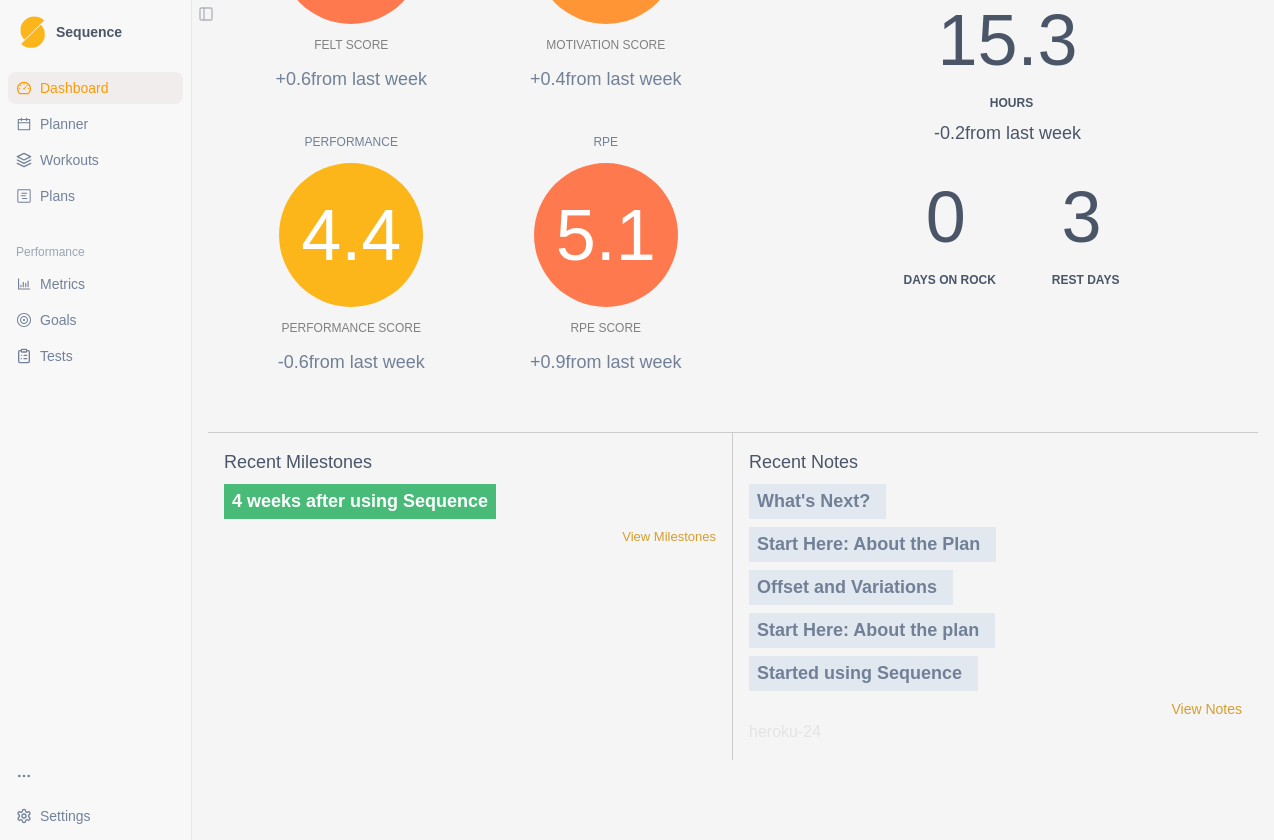 click on "Tests" at bounding box center [56, 356] 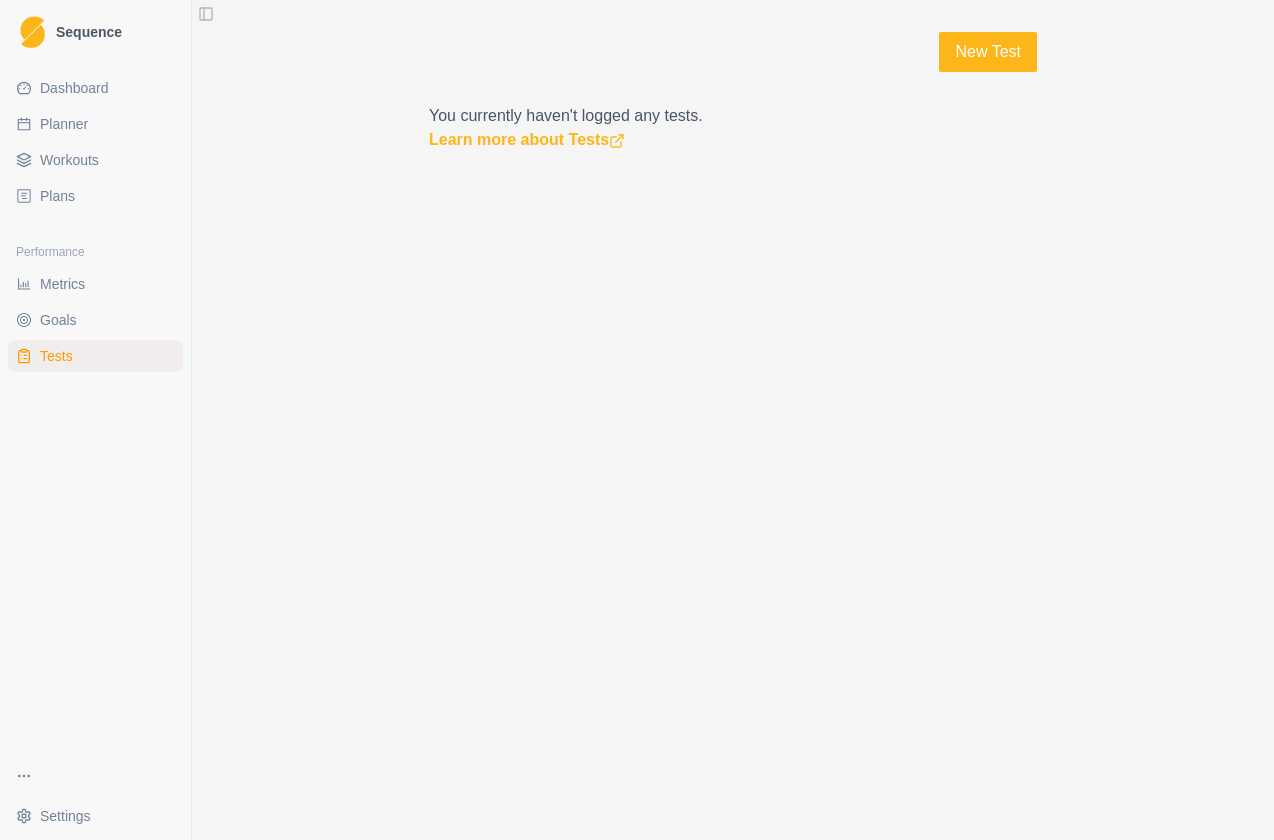 click on "Goals" at bounding box center [58, 320] 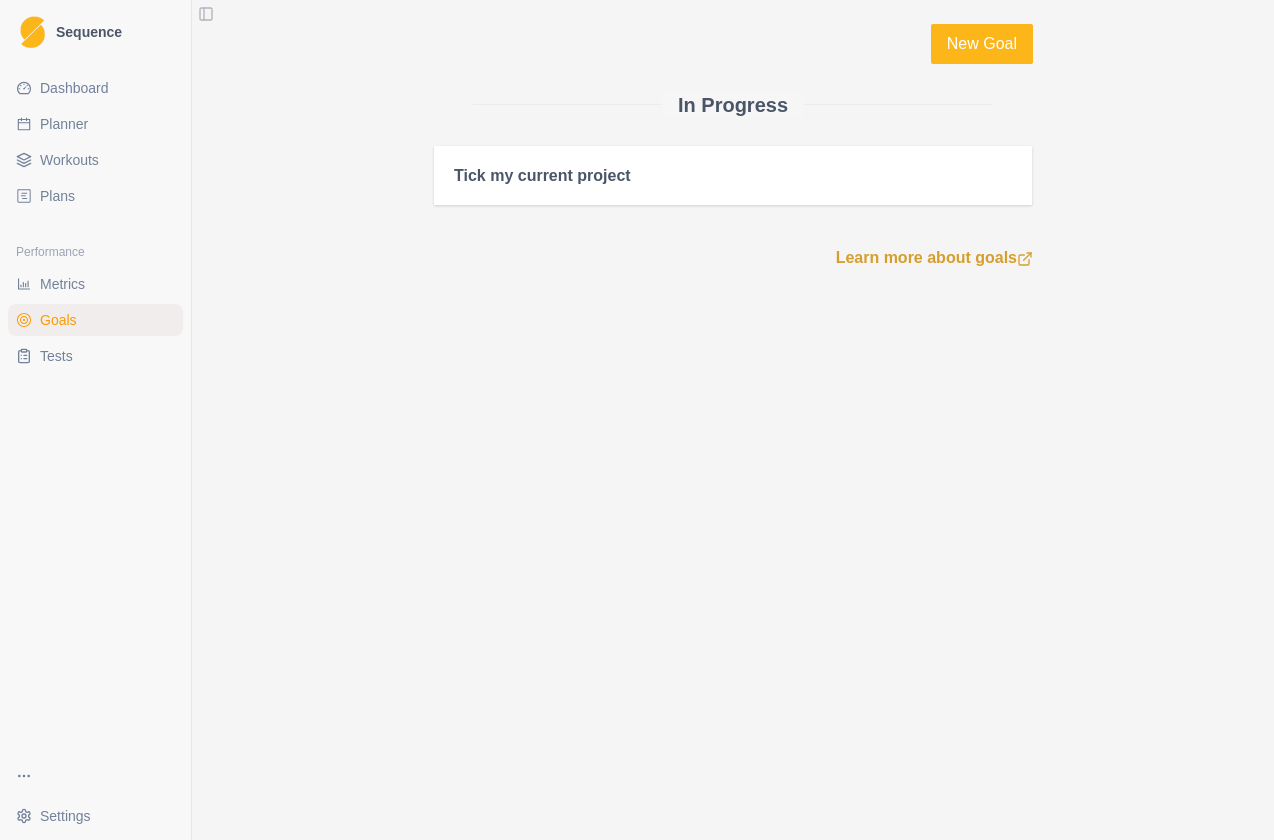 click on "Metrics" at bounding box center [62, 284] 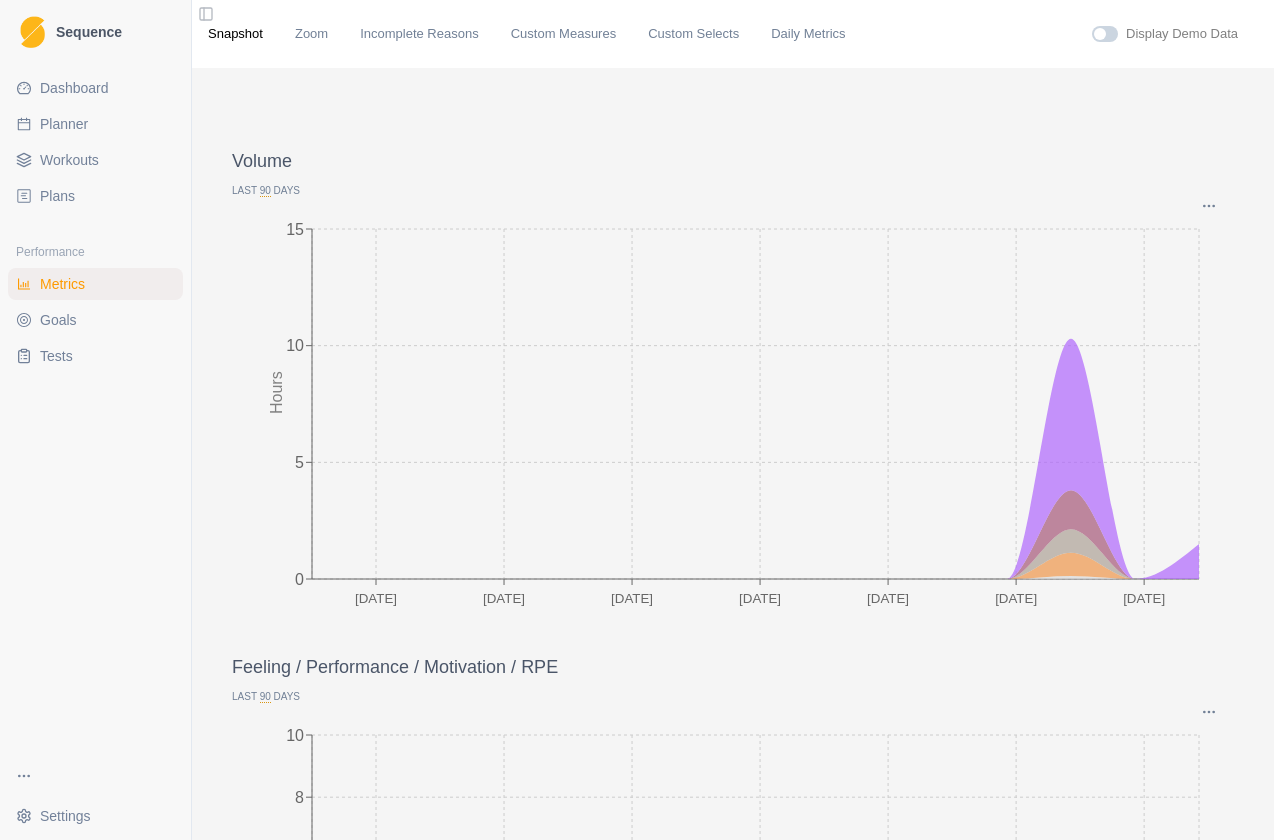 click on "Performance" at bounding box center (95, 252) 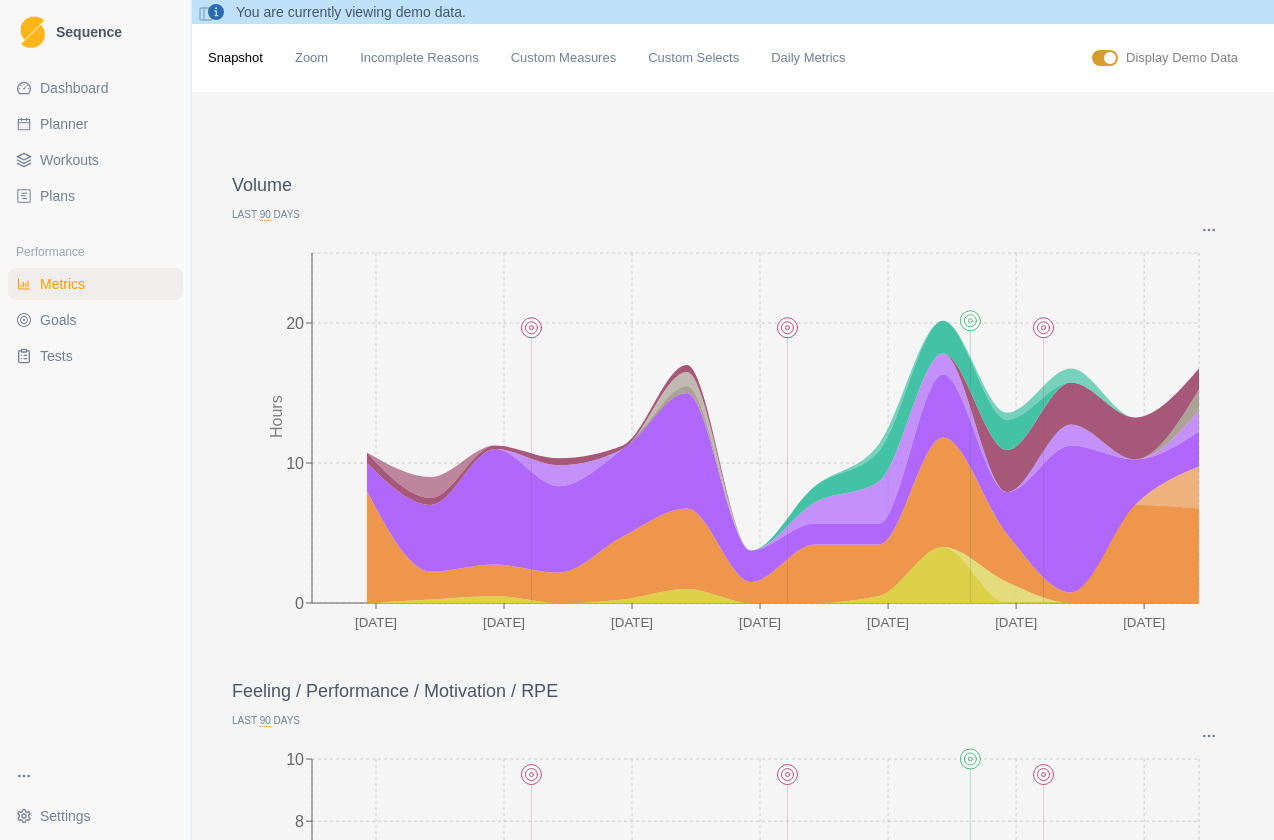 click at bounding box center (1105, 58) 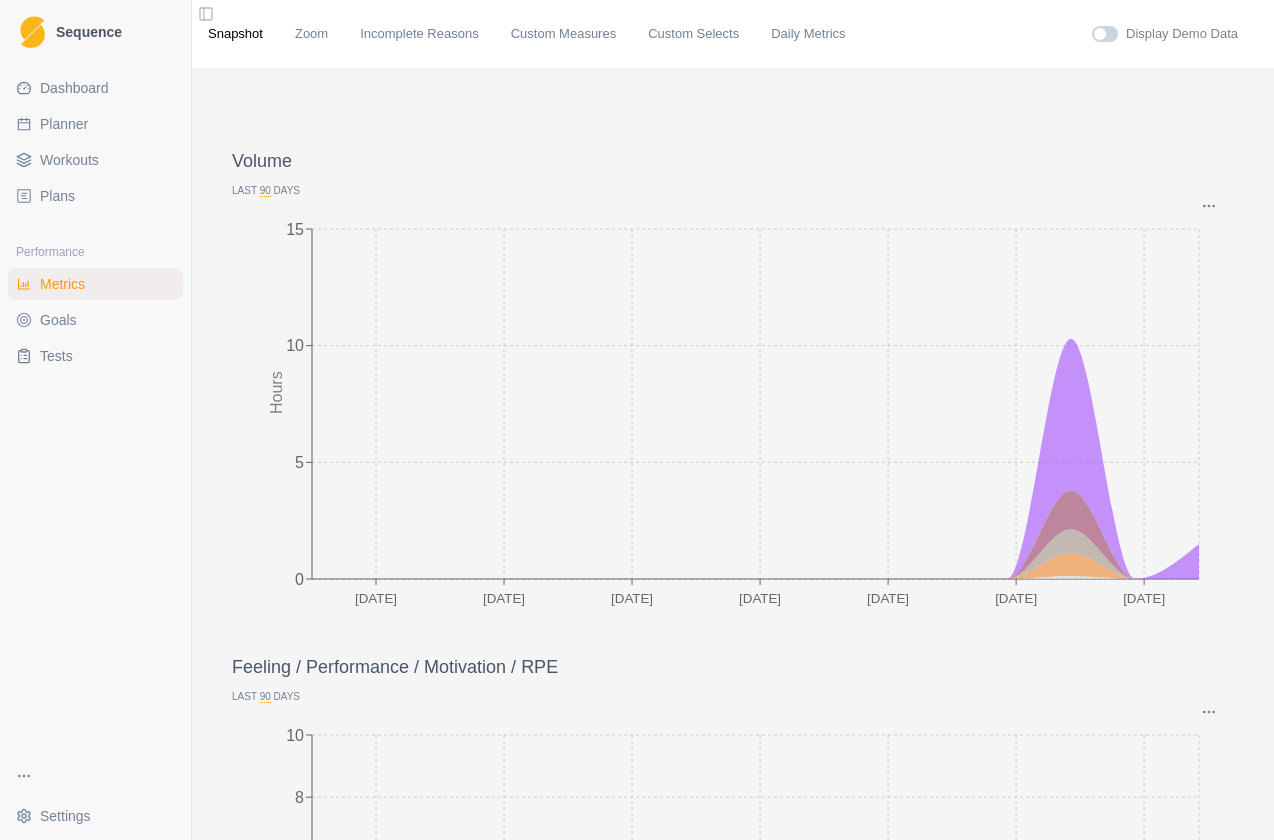 click on "Workouts" at bounding box center [69, 160] 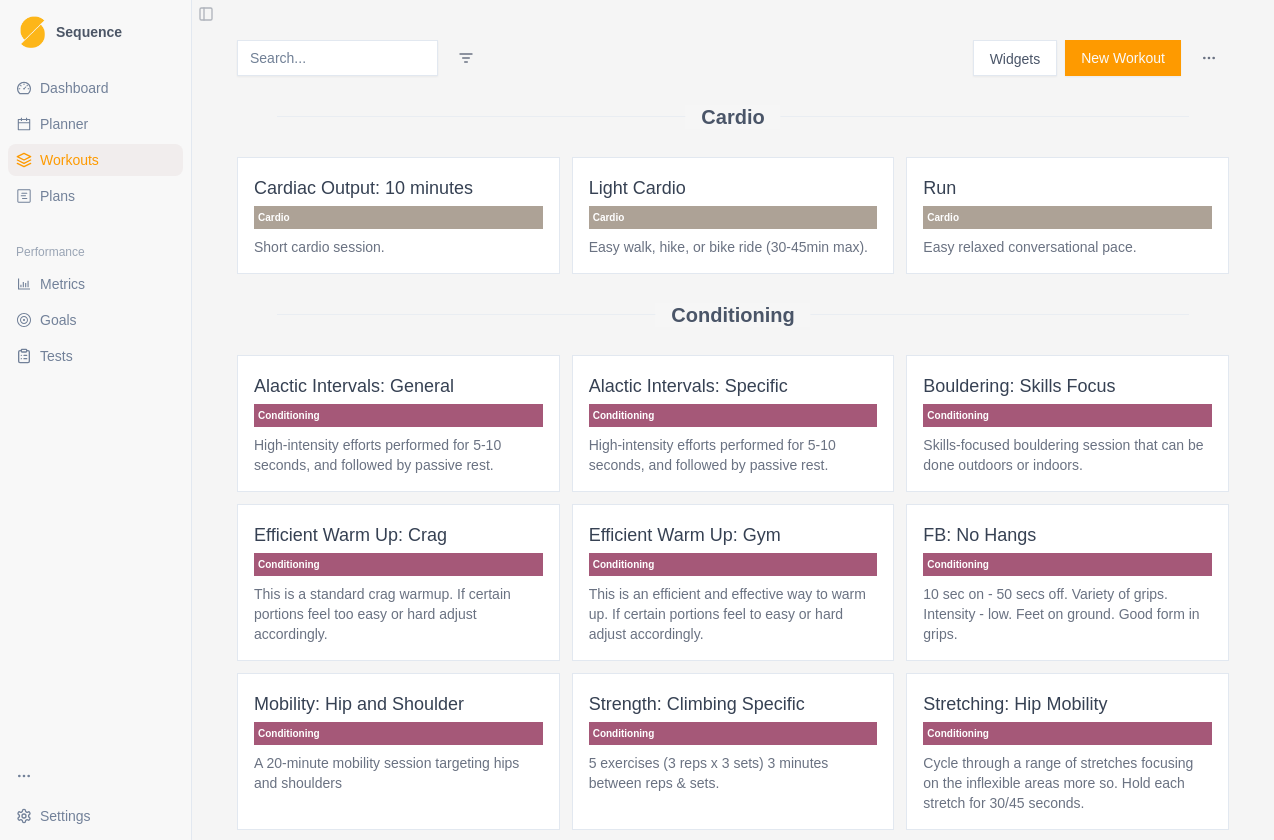 click on "Plans" at bounding box center [57, 196] 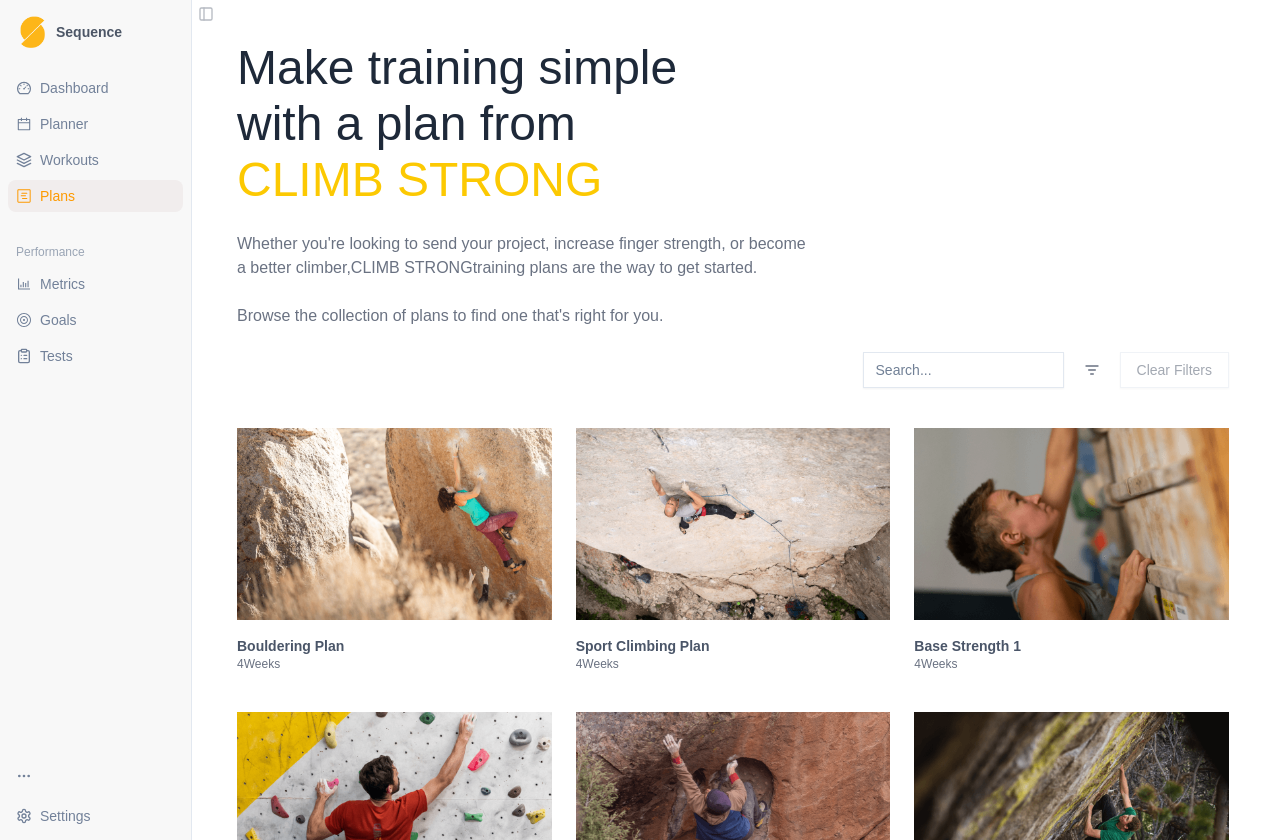 click on "Workouts" at bounding box center (69, 160) 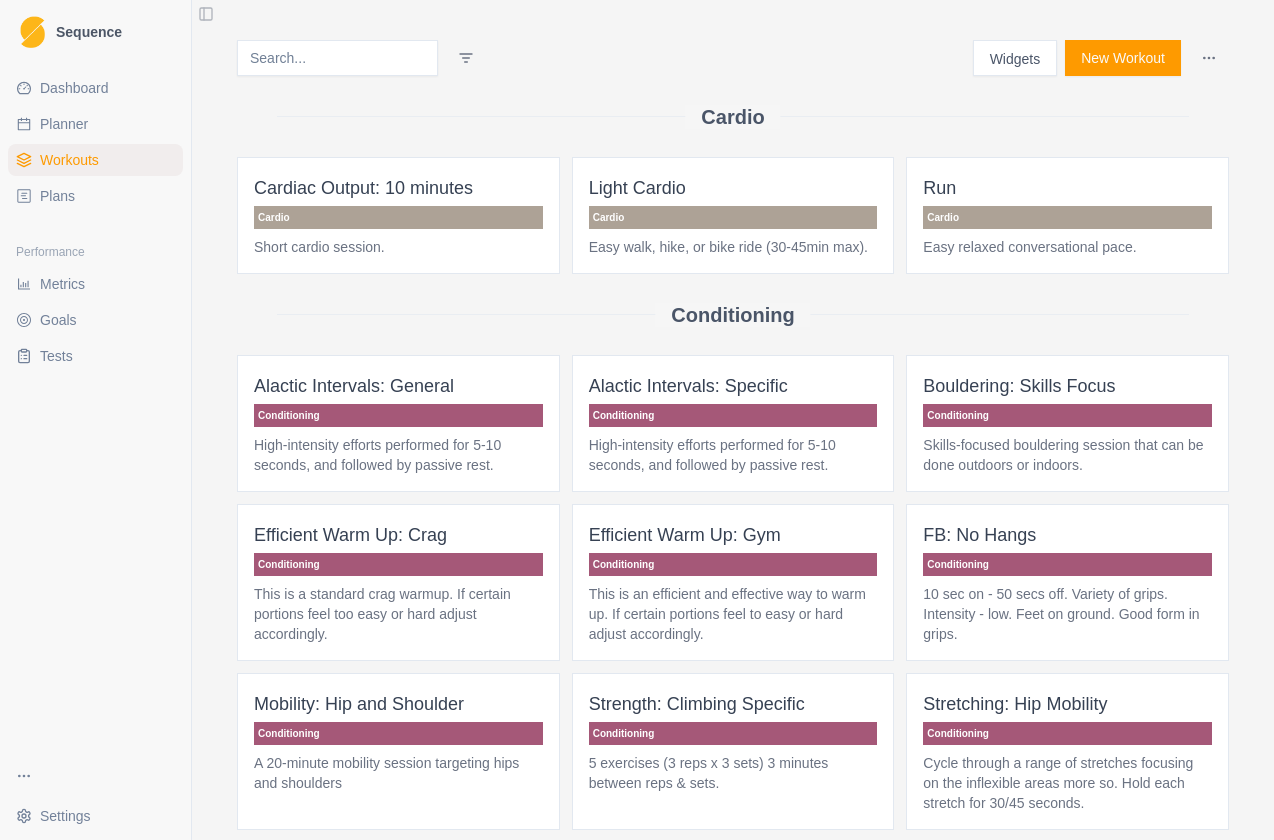 click on "Planner" at bounding box center (64, 124) 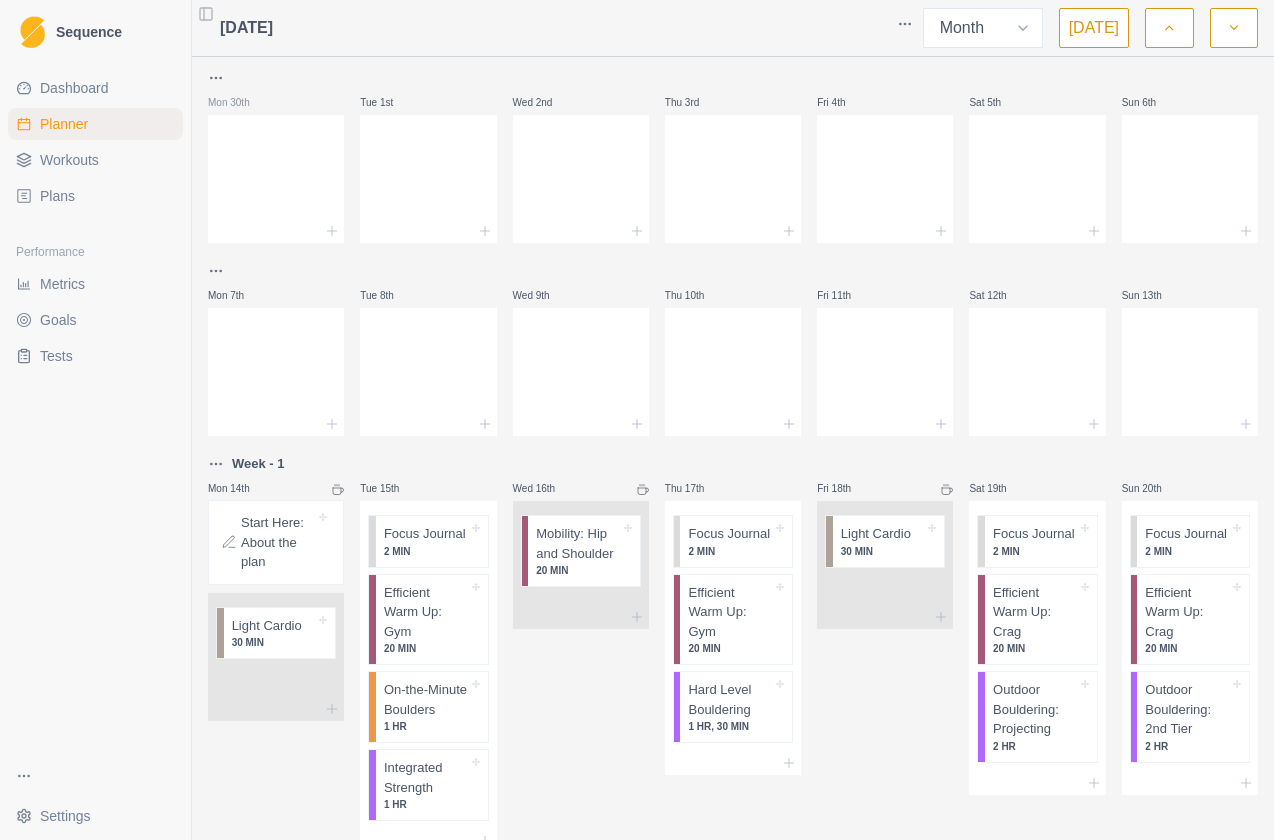 click on "Dashboard" at bounding box center (74, 88) 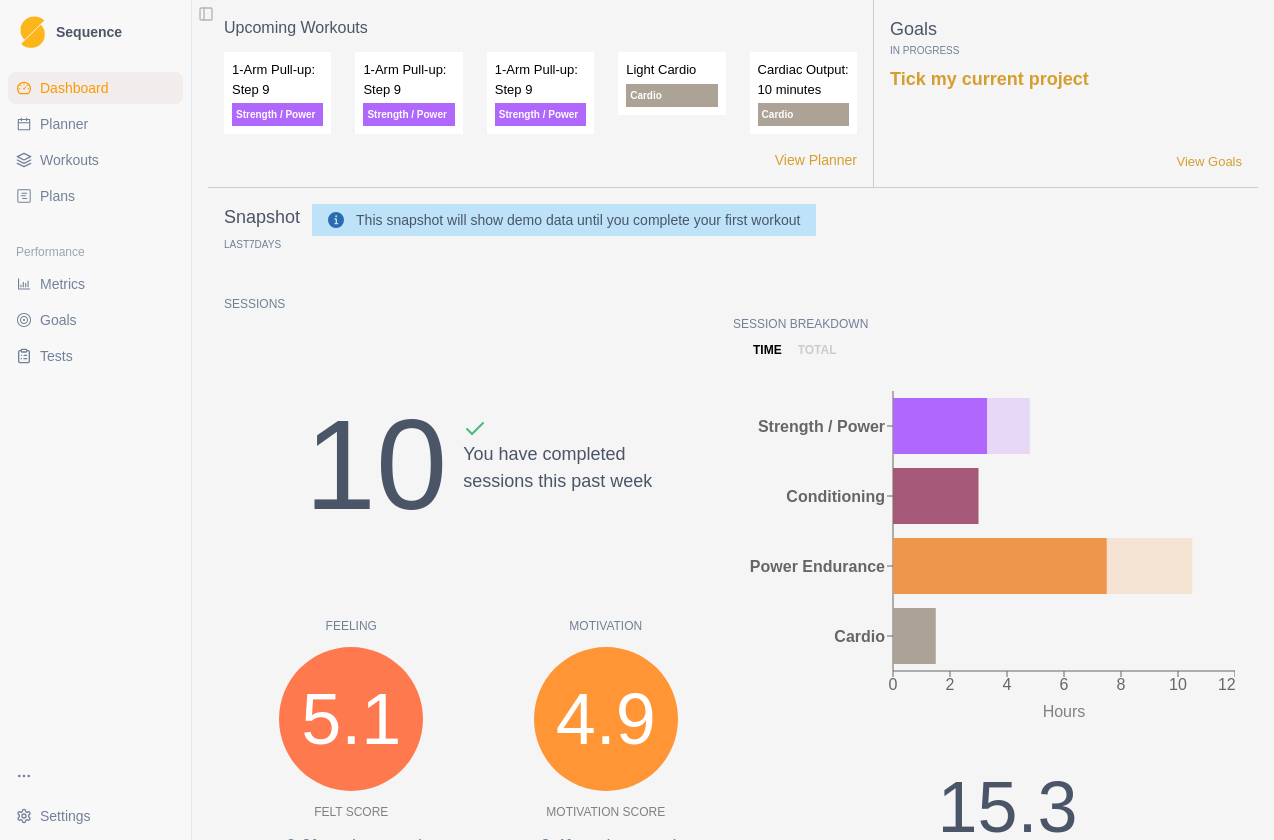 click on "Planner" at bounding box center [95, 124] 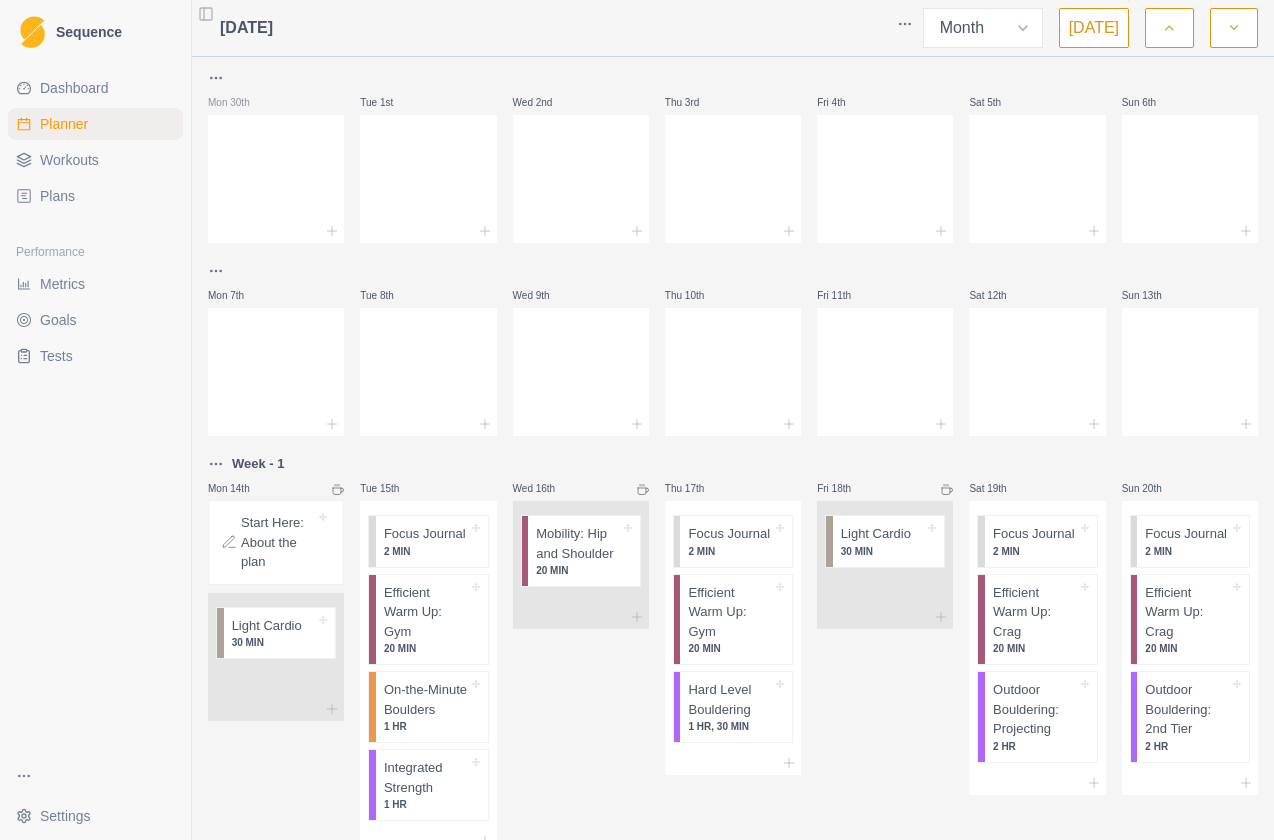 click on "Plans" at bounding box center [57, 196] 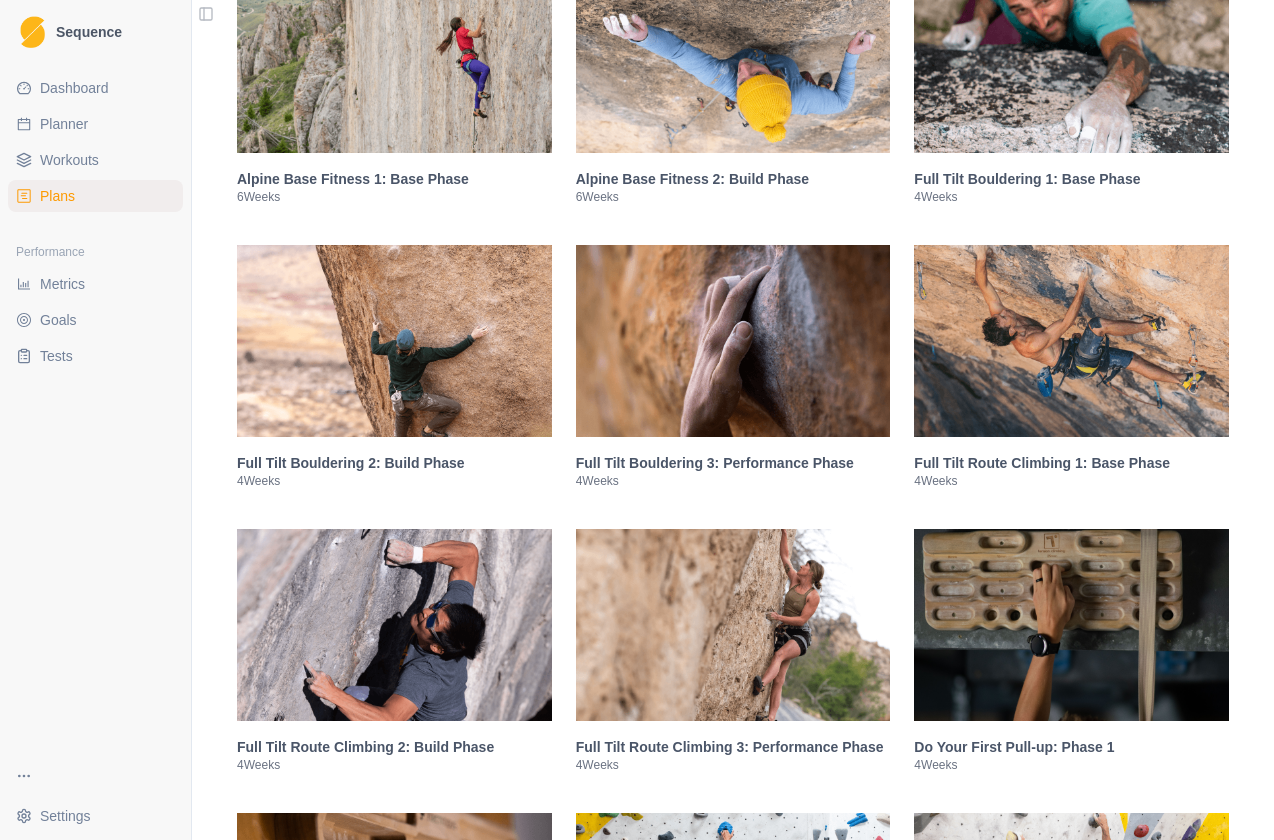 scroll, scrollTop: 0, scrollLeft: 0, axis: both 